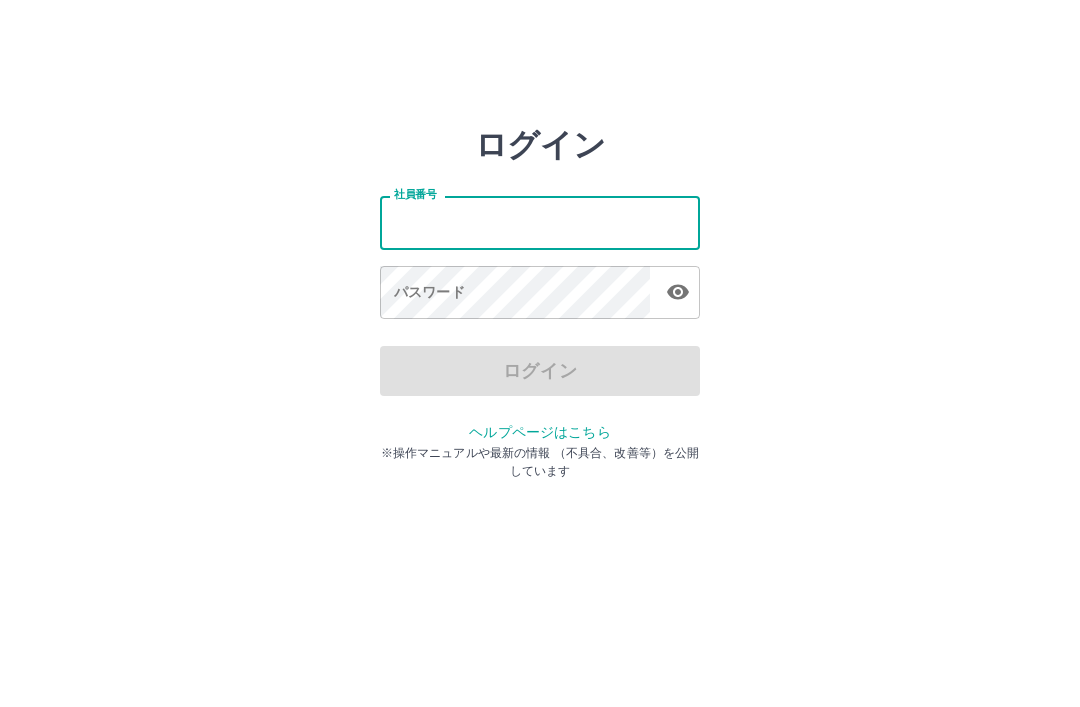 scroll, scrollTop: 0, scrollLeft: 0, axis: both 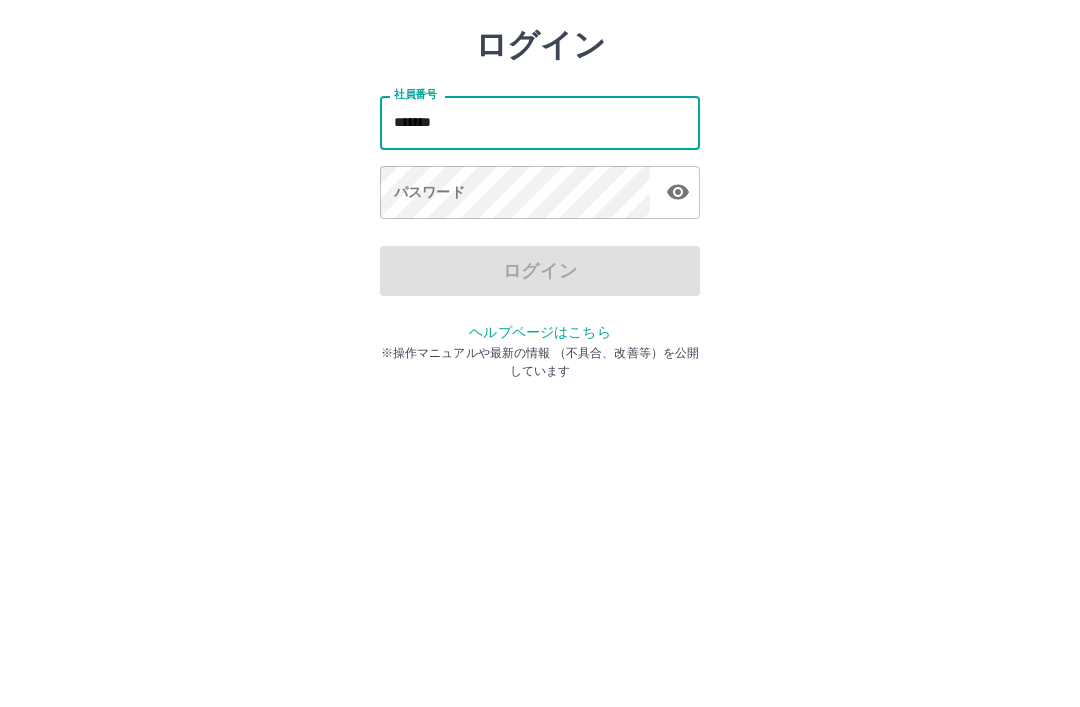 type on "*******" 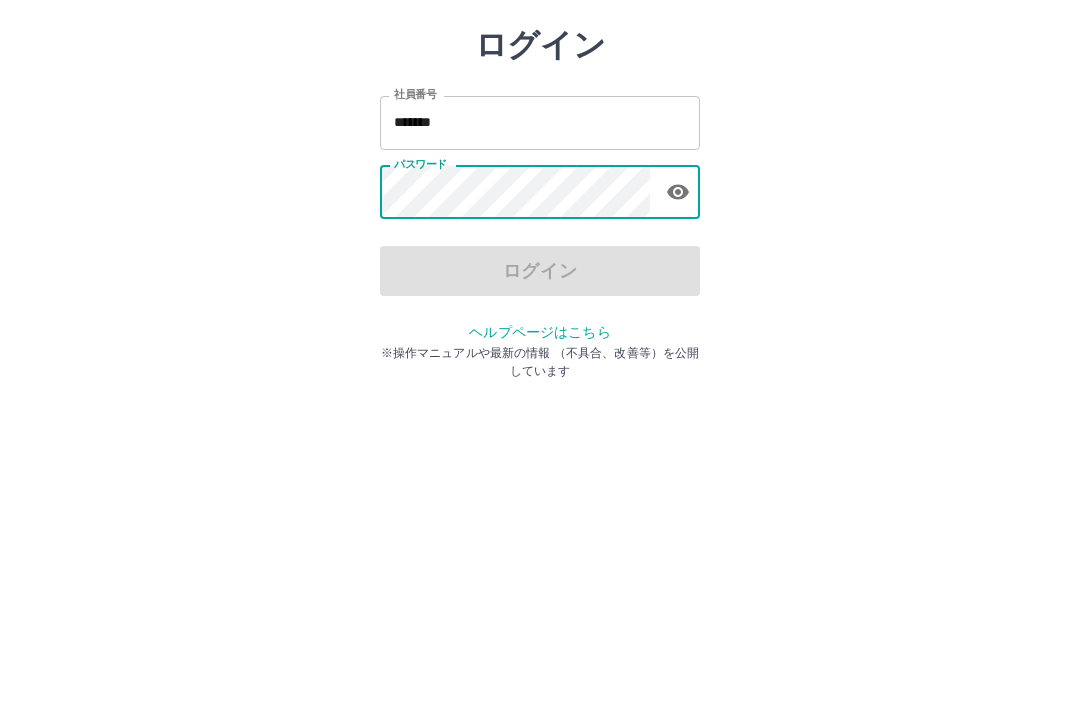 click 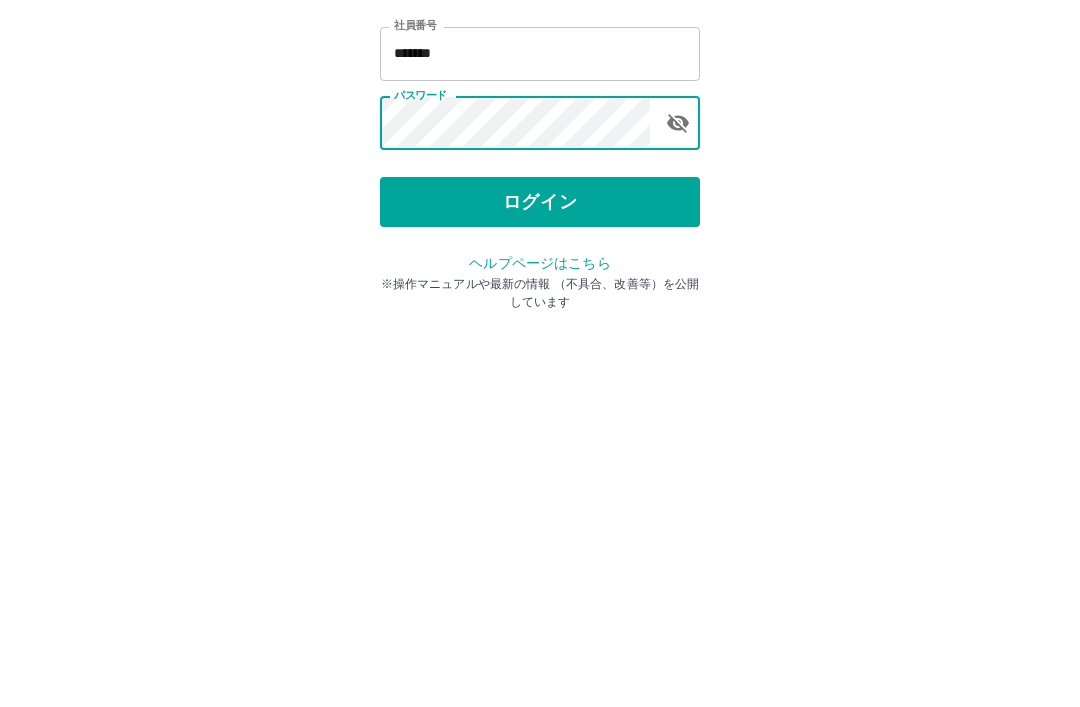click on "ログイン" at bounding box center (540, 371) 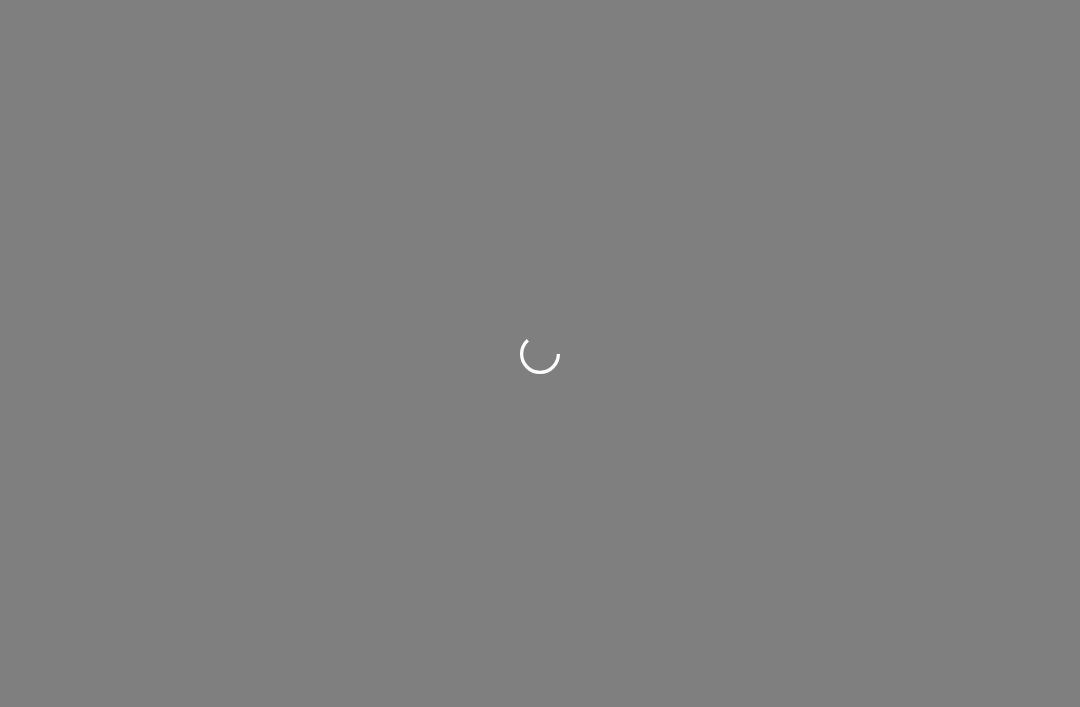 scroll, scrollTop: 0, scrollLeft: 0, axis: both 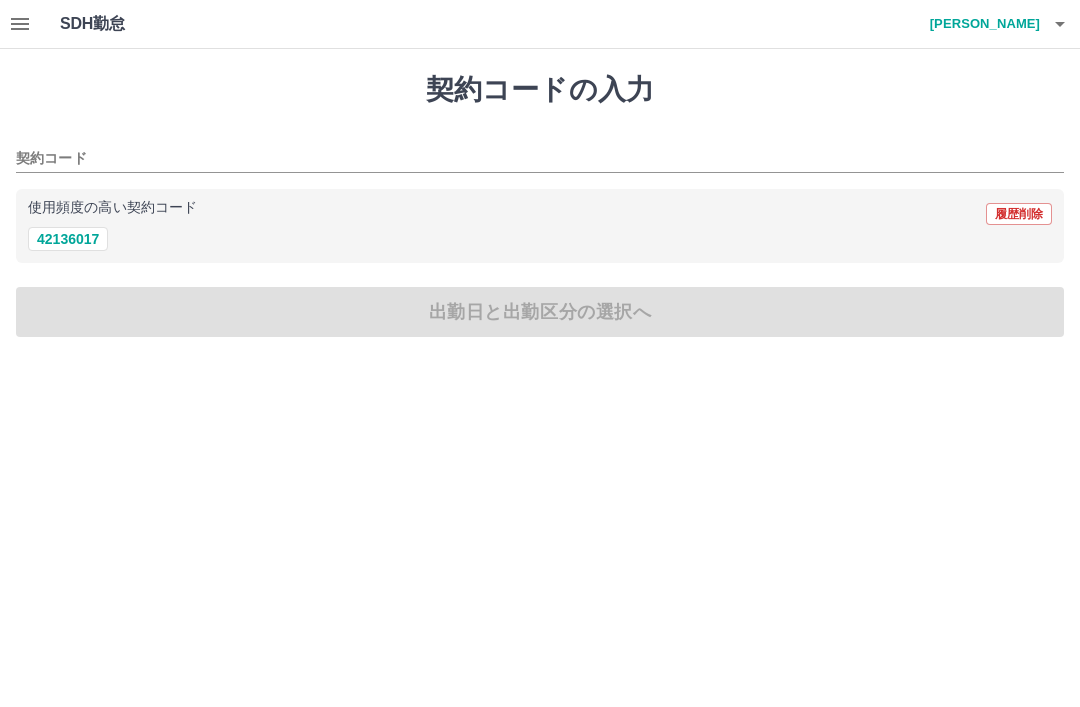click on "42136017" at bounding box center (68, 239) 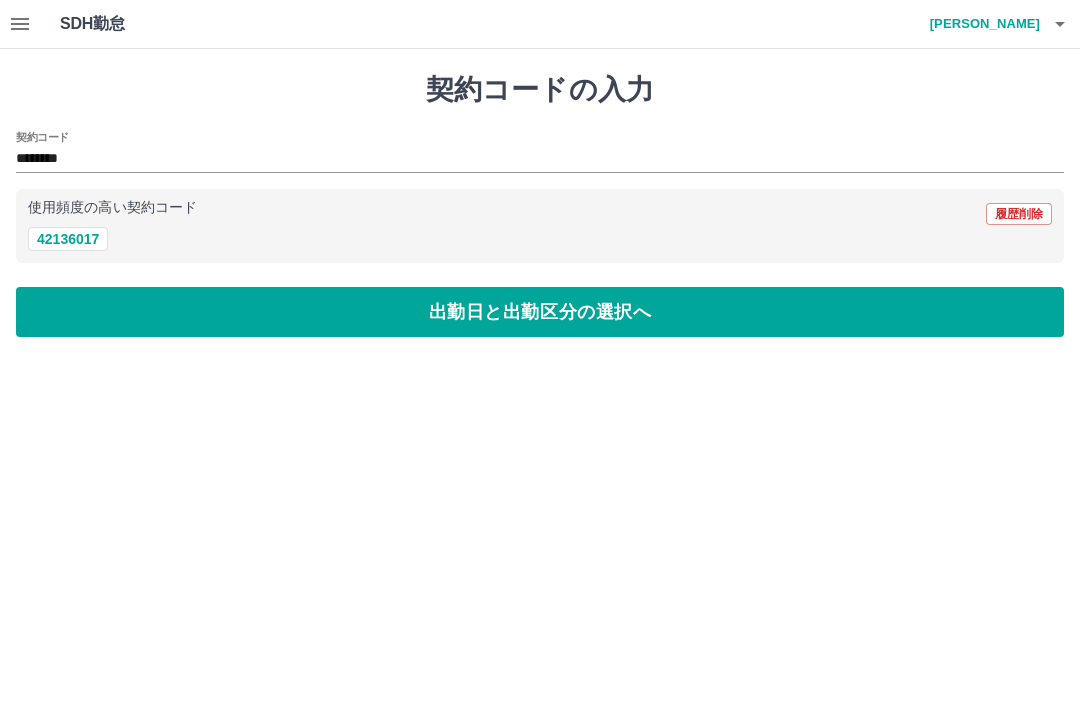 click on "出勤日と出勤区分の選択へ" at bounding box center (540, 312) 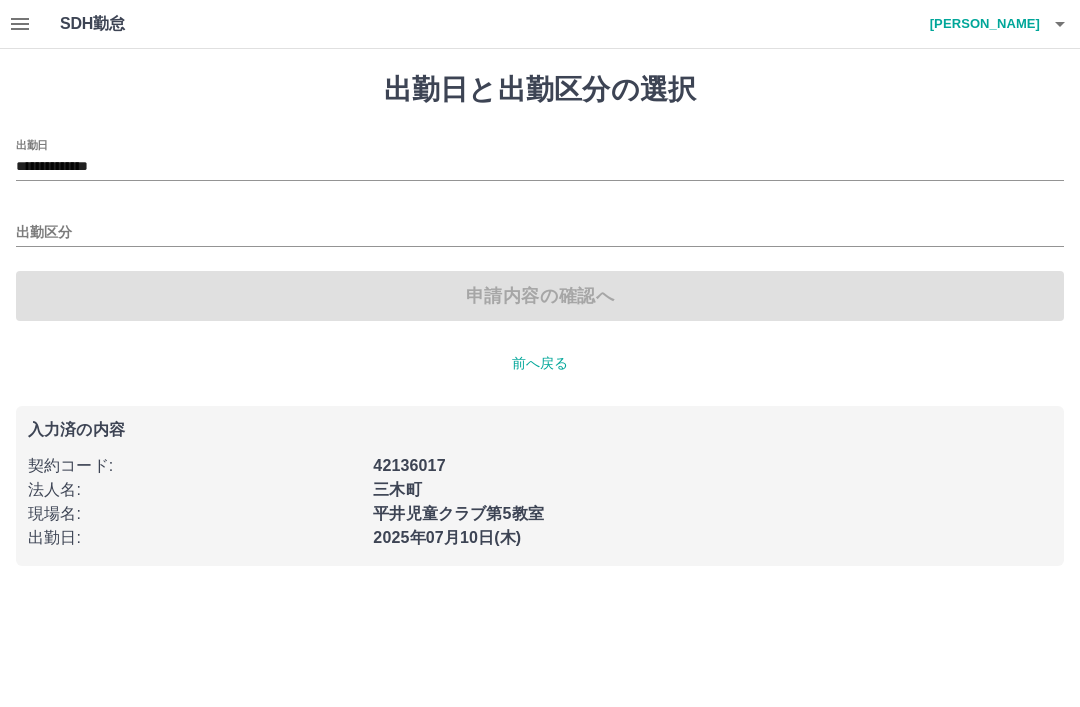 click on "出勤区分" at bounding box center (540, 233) 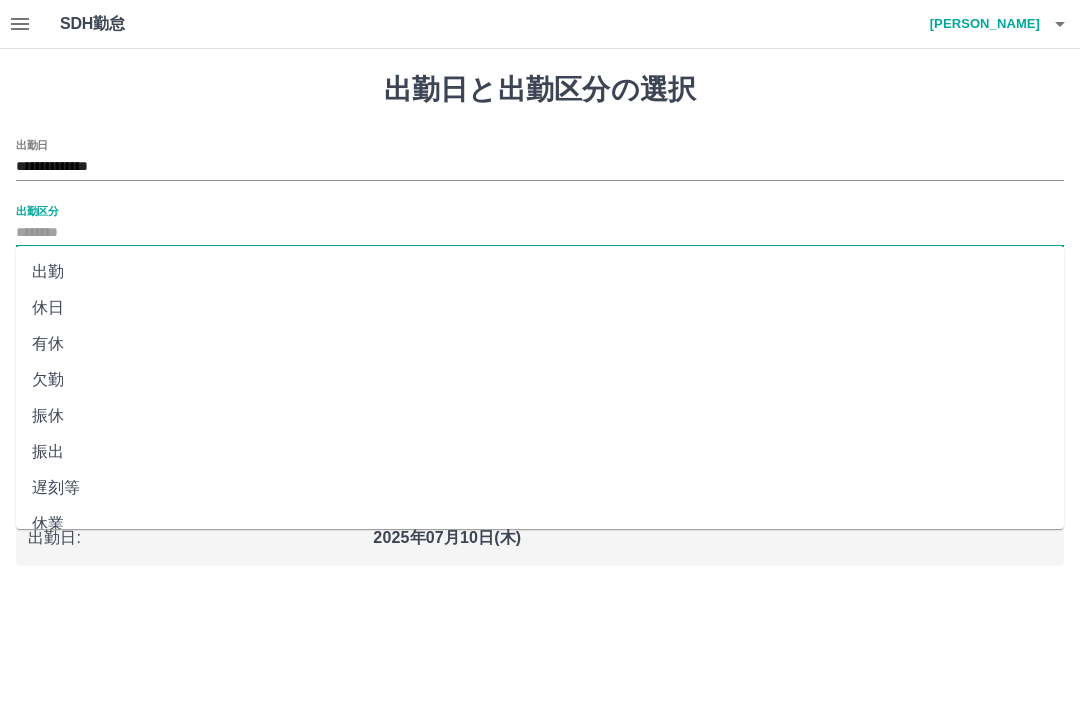 click on "出勤" at bounding box center (540, 272) 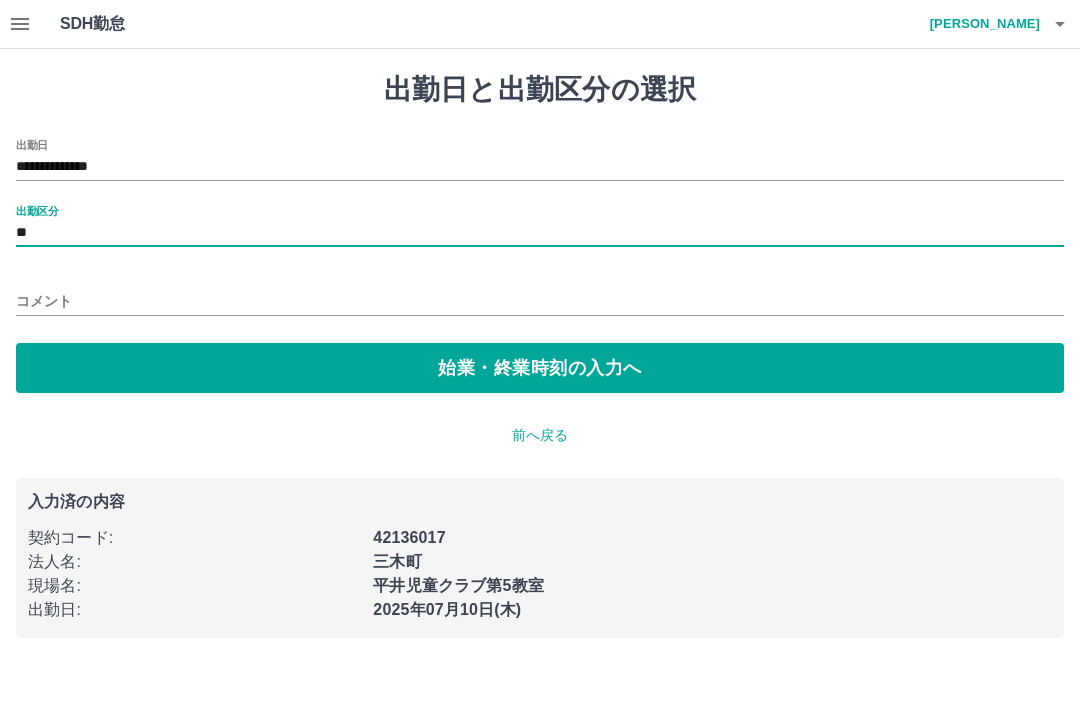 click on "始業・終業時刻の入力へ" at bounding box center (540, 368) 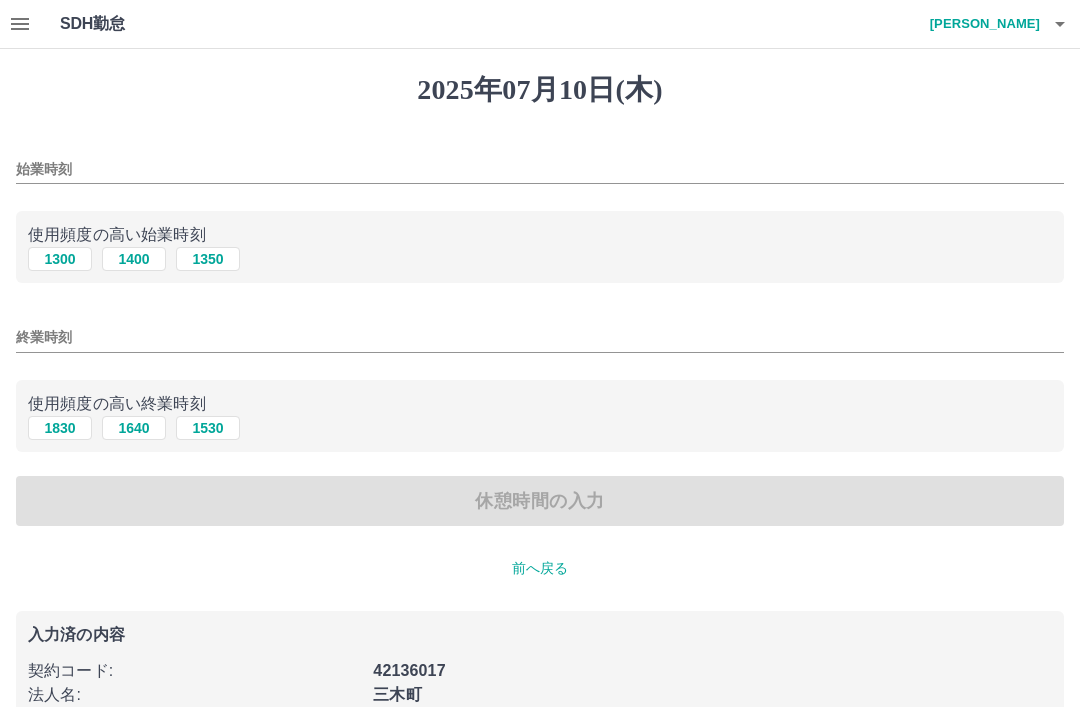 click on "1300" at bounding box center (60, 259) 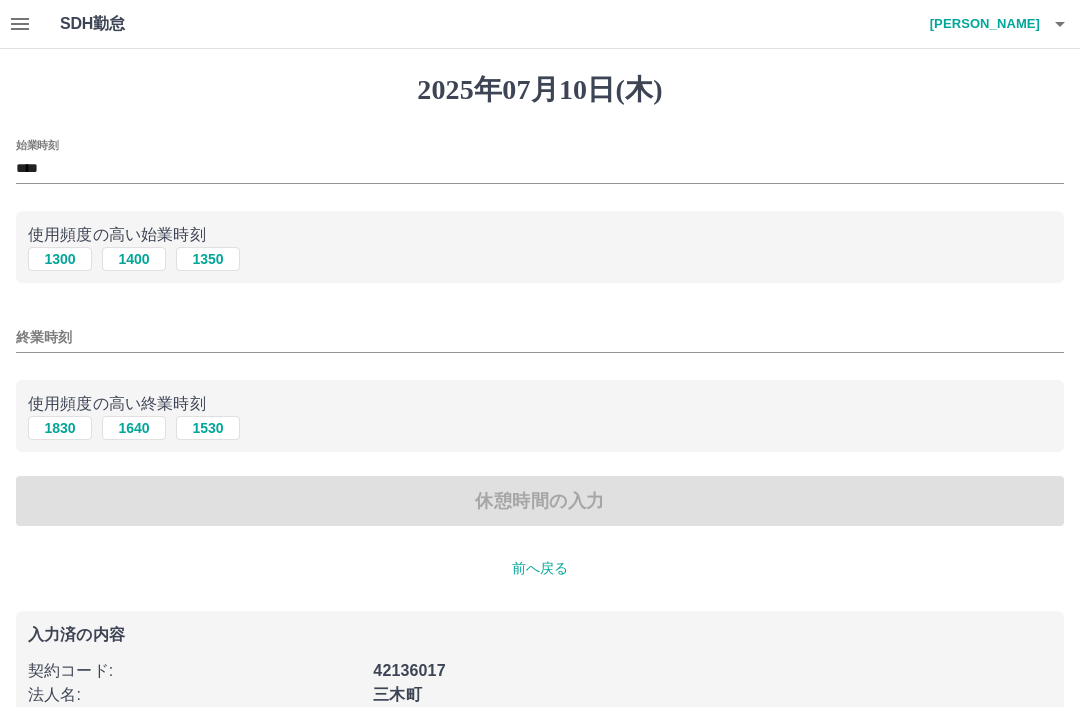 click on "****" at bounding box center (540, 169) 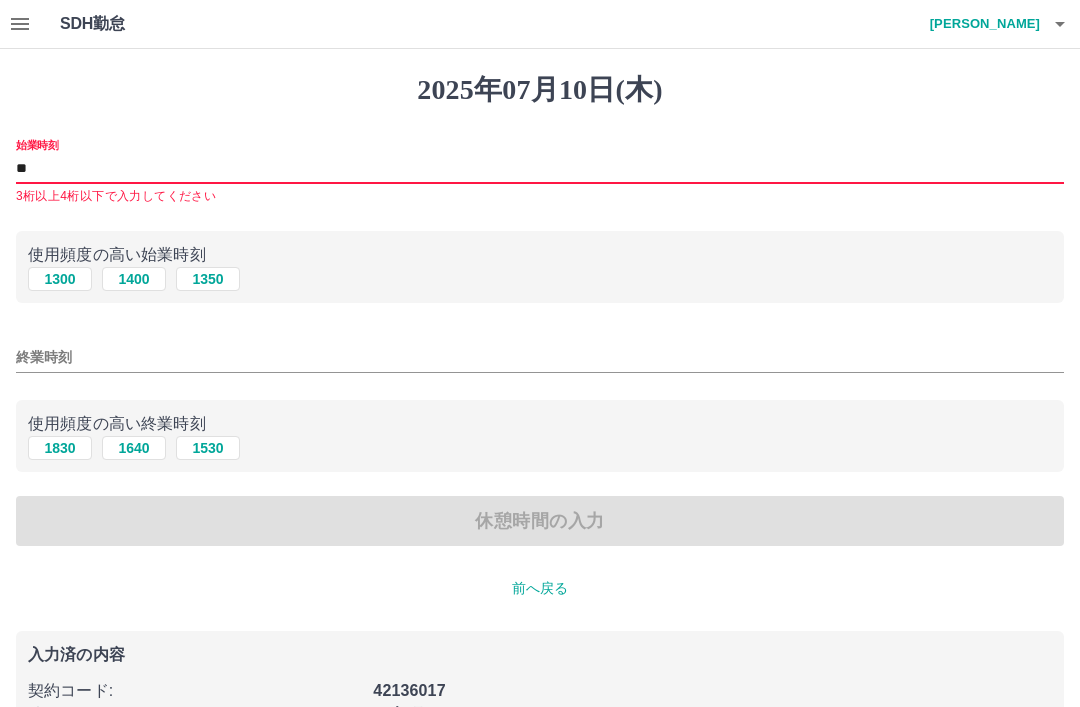 type on "*" 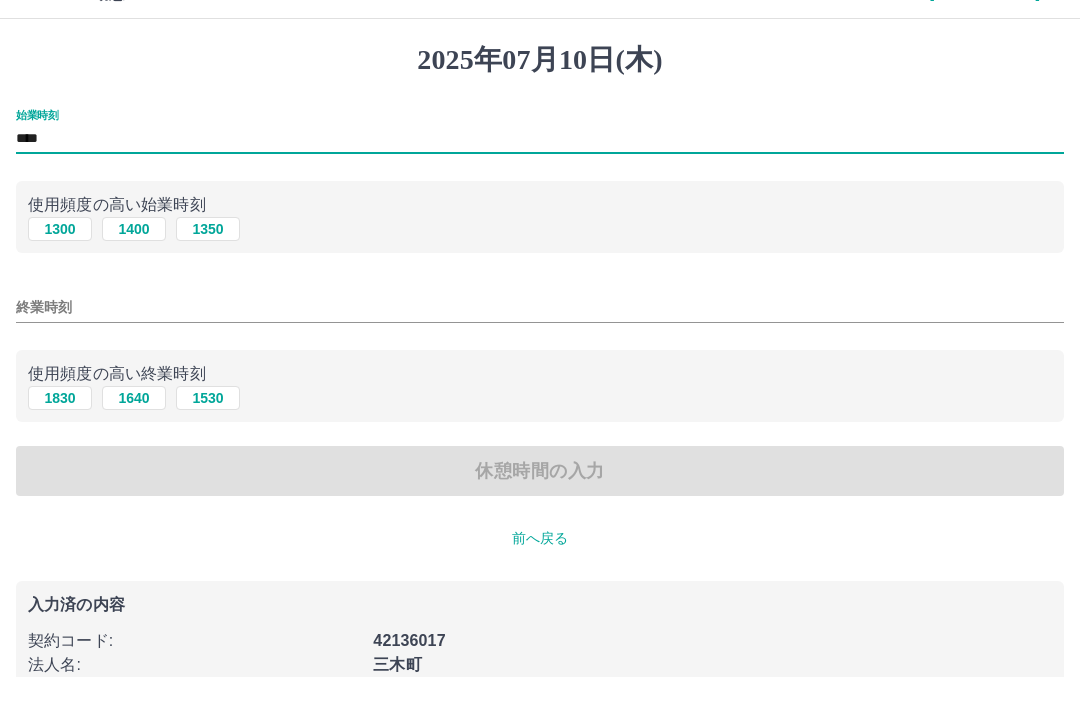 type on "****" 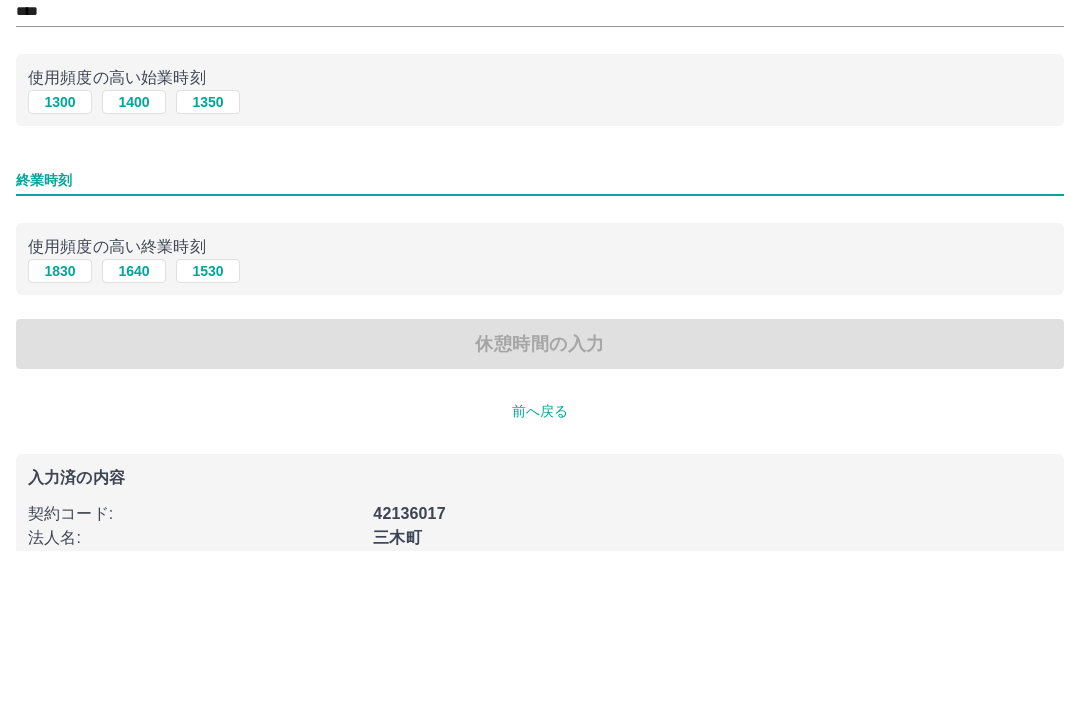 click on "1830" at bounding box center (60, 428) 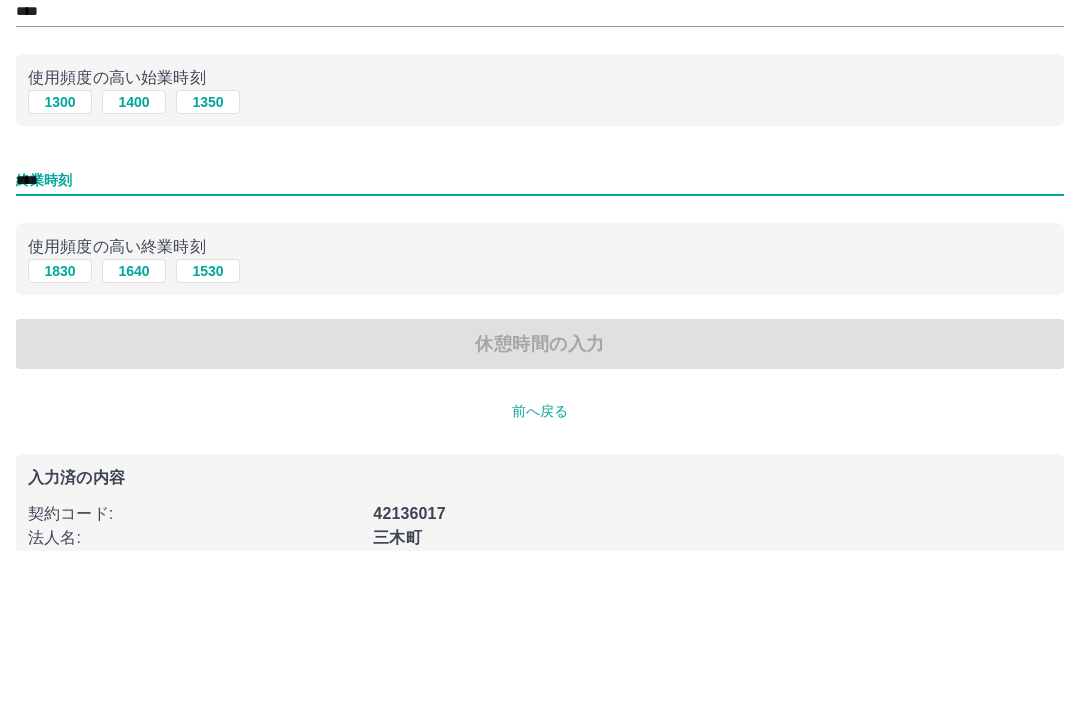 scroll, scrollTop: 50, scrollLeft: 0, axis: vertical 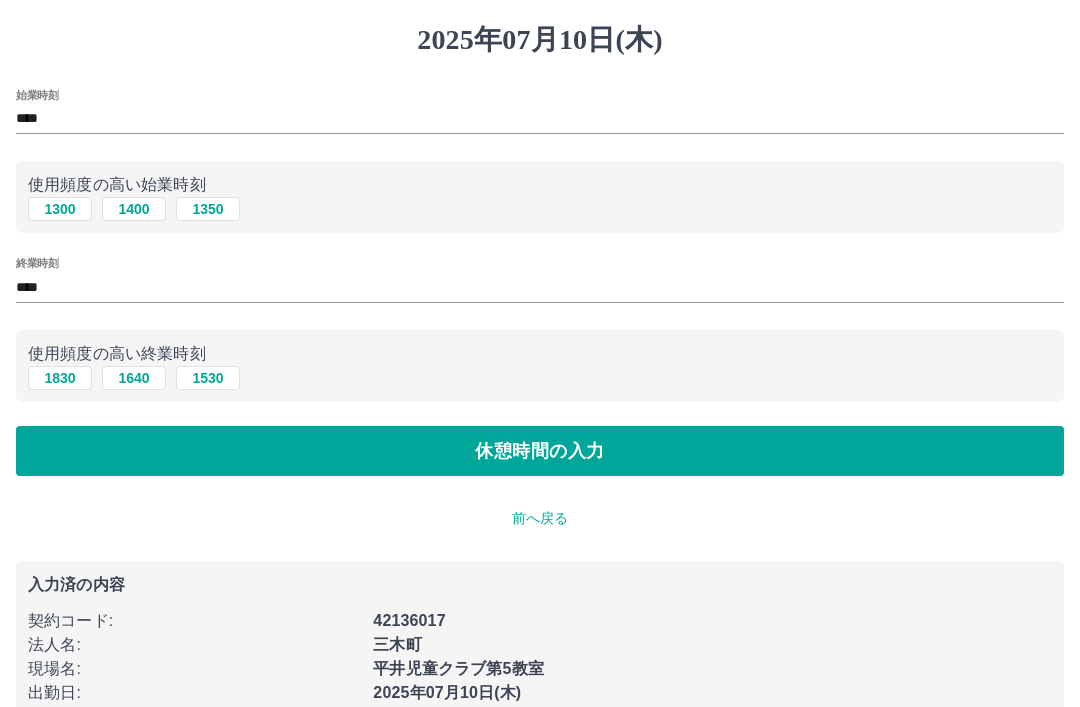 click on "休憩時間の入力" at bounding box center (540, 451) 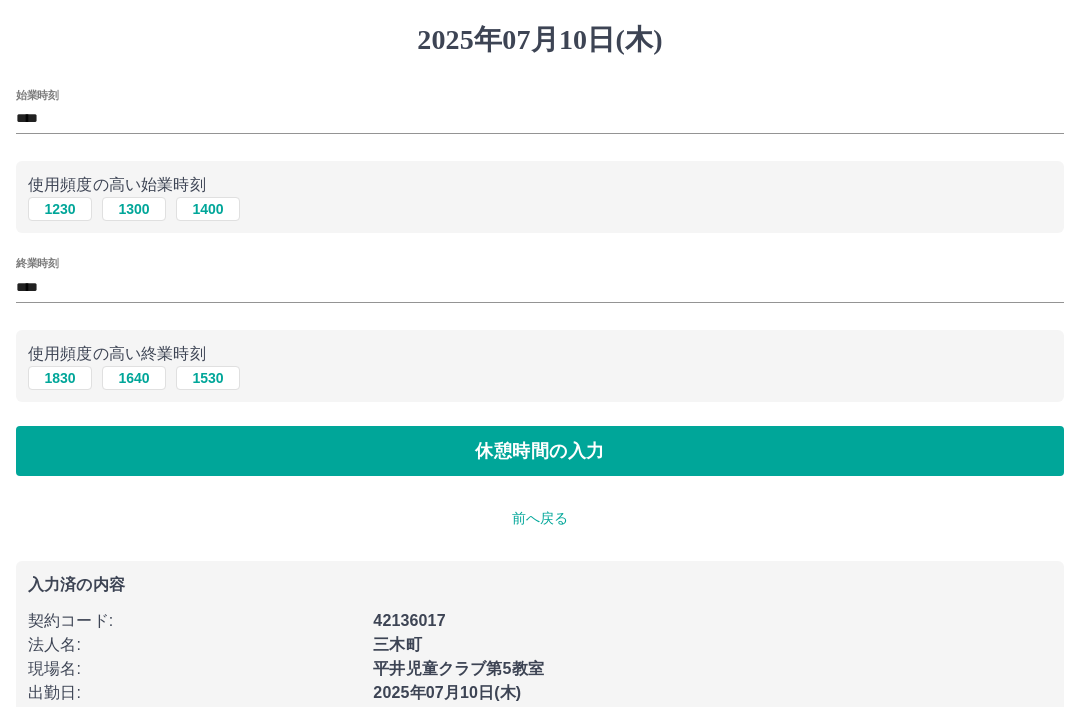 scroll, scrollTop: 0, scrollLeft: 0, axis: both 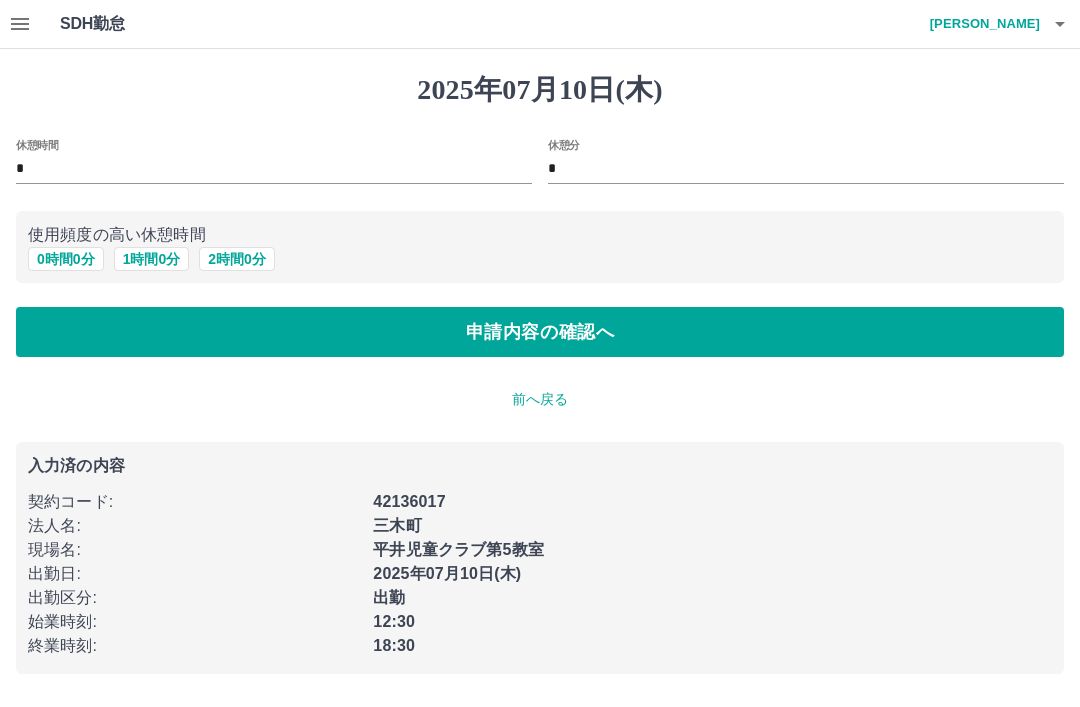 click on "前へ戻る" at bounding box center (540, 399) 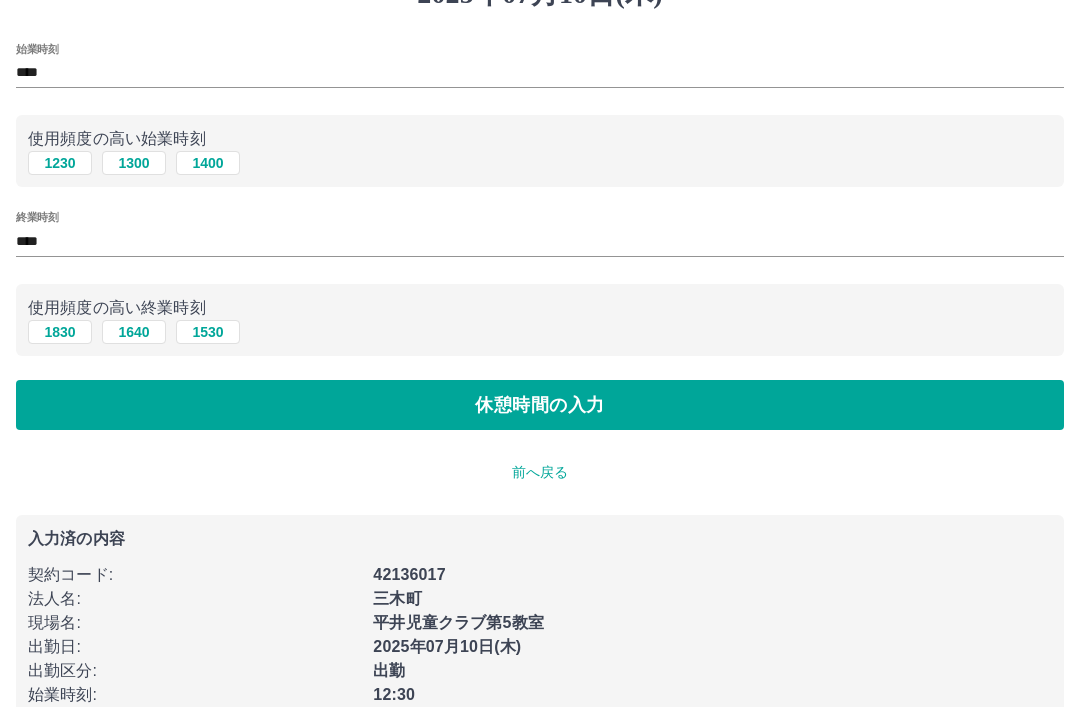 scroll, scrollTop: 98, scrollLeft: 0, axis: vertical 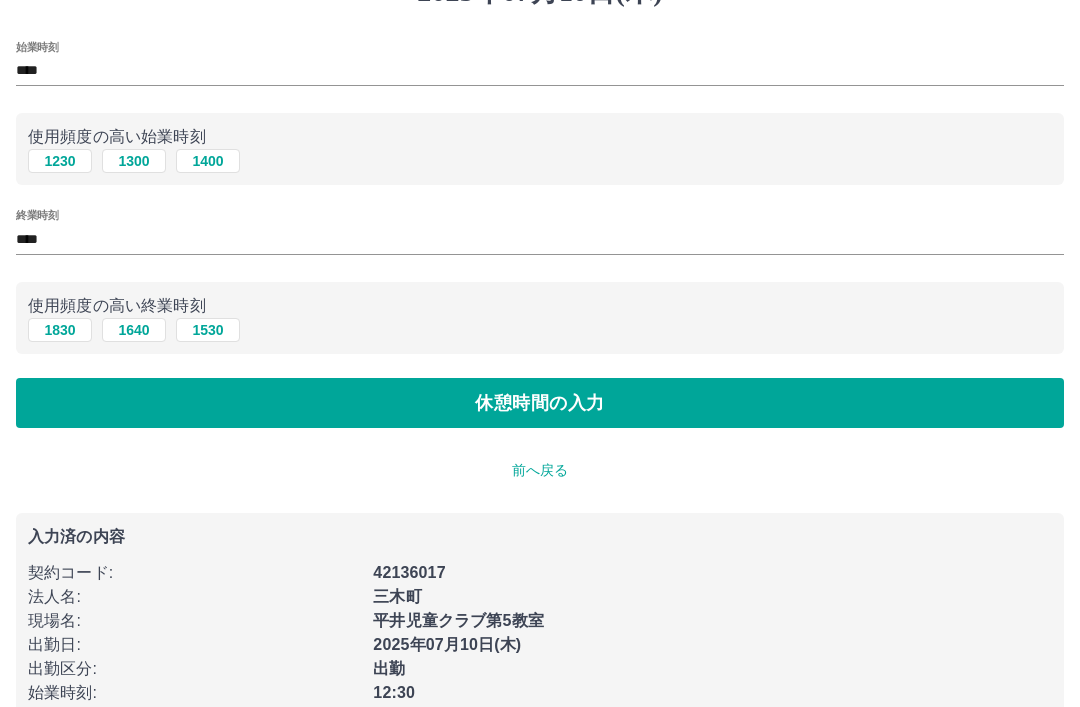 click on "前へ戻る" at bounding box center [540, 470] 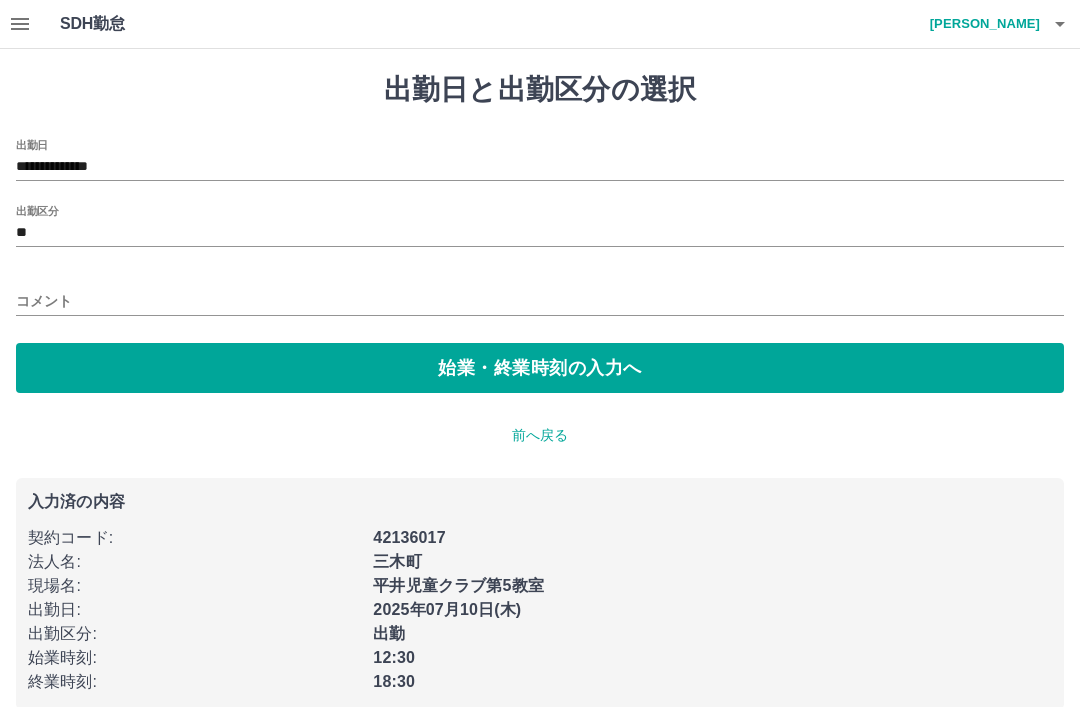 click on "コメント" at bounding box center (540, 301) 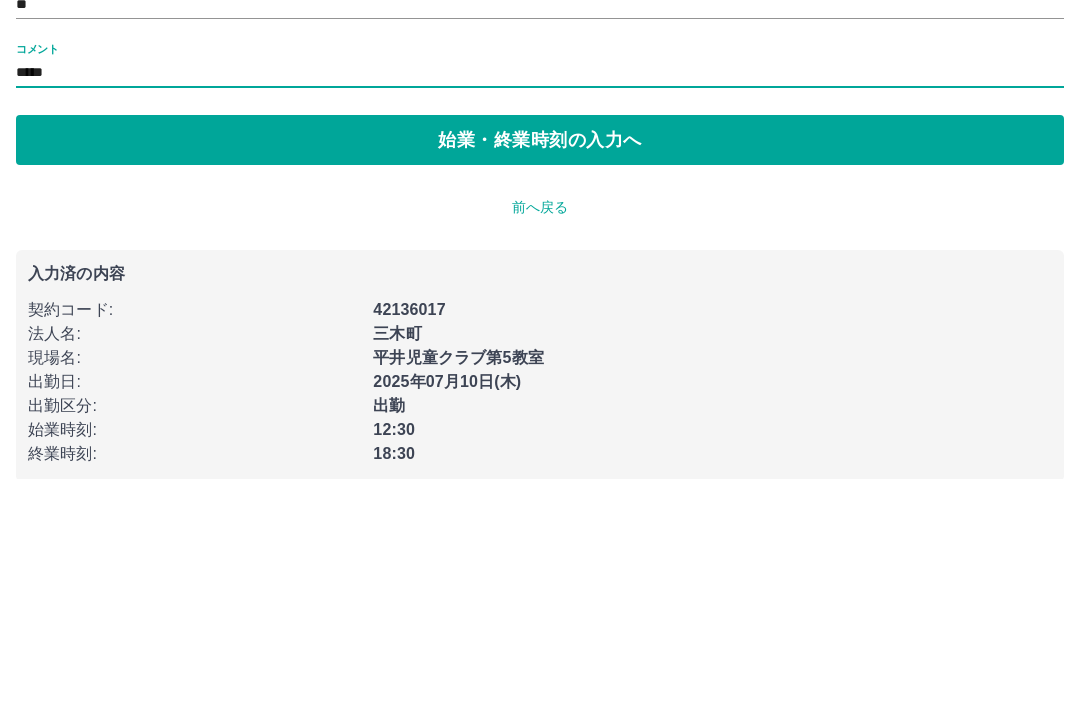 type on "*****" 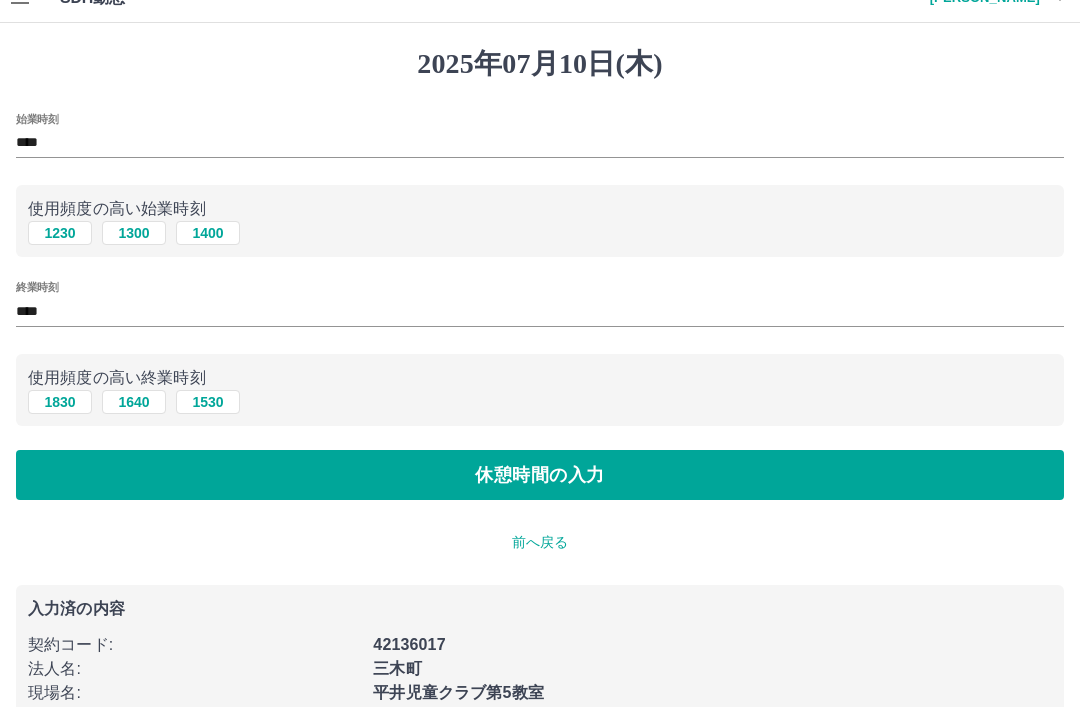 click on "休憩時間の入力" at bounding box center (540, 475) 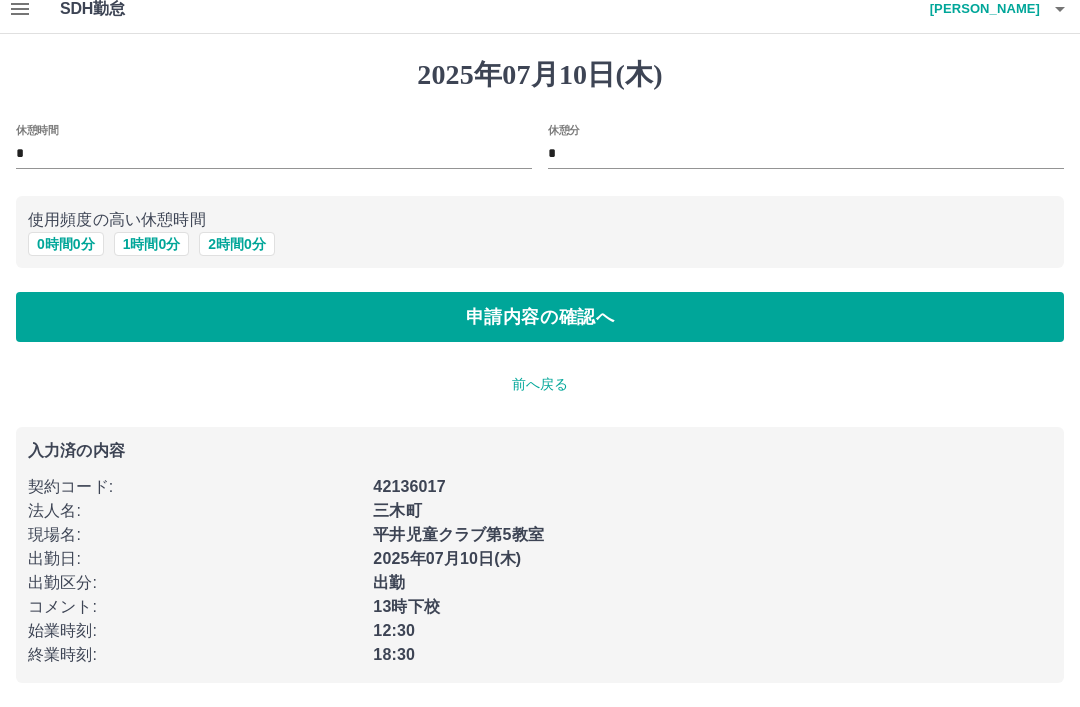 click on "申請内容の確認へ" at bounding box center (540, 317) 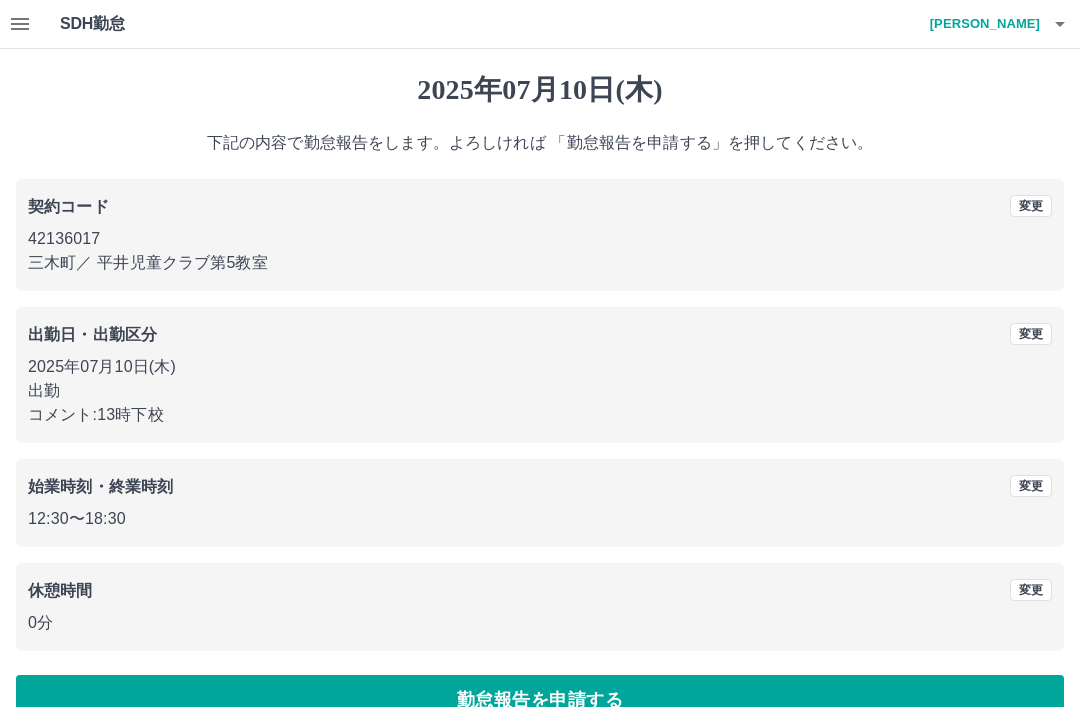 scroll, scrollTop: 41, scrollLeft: 0, axis: vertical 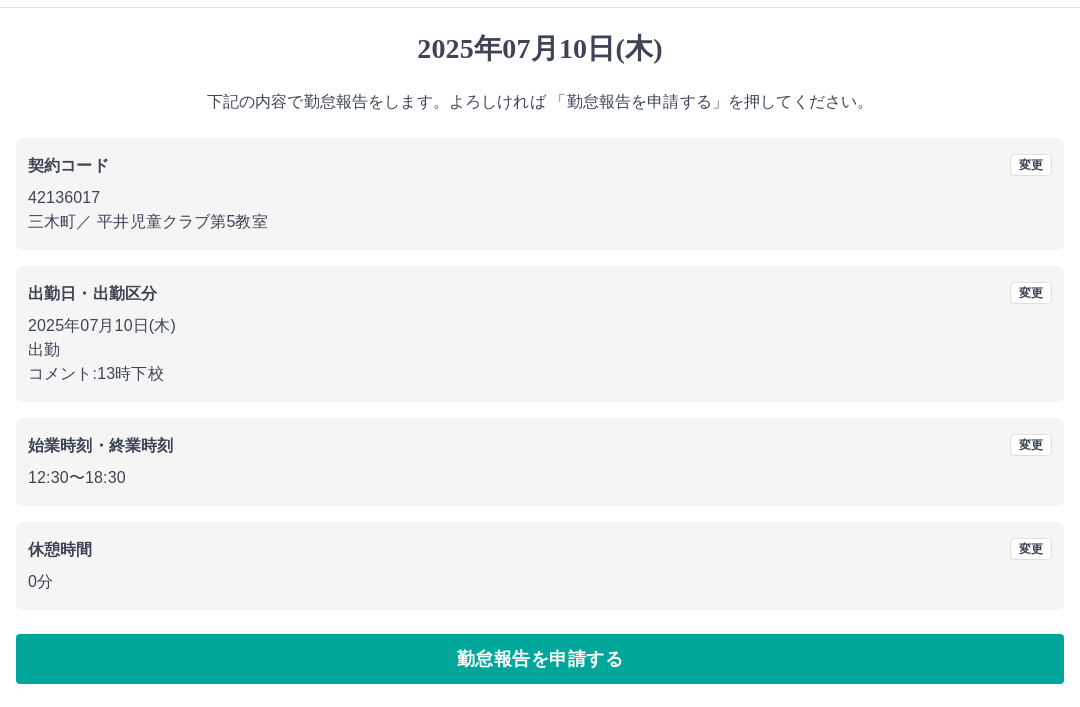 click on "勤怠報告を申請する" at bounding box center (540, 659) 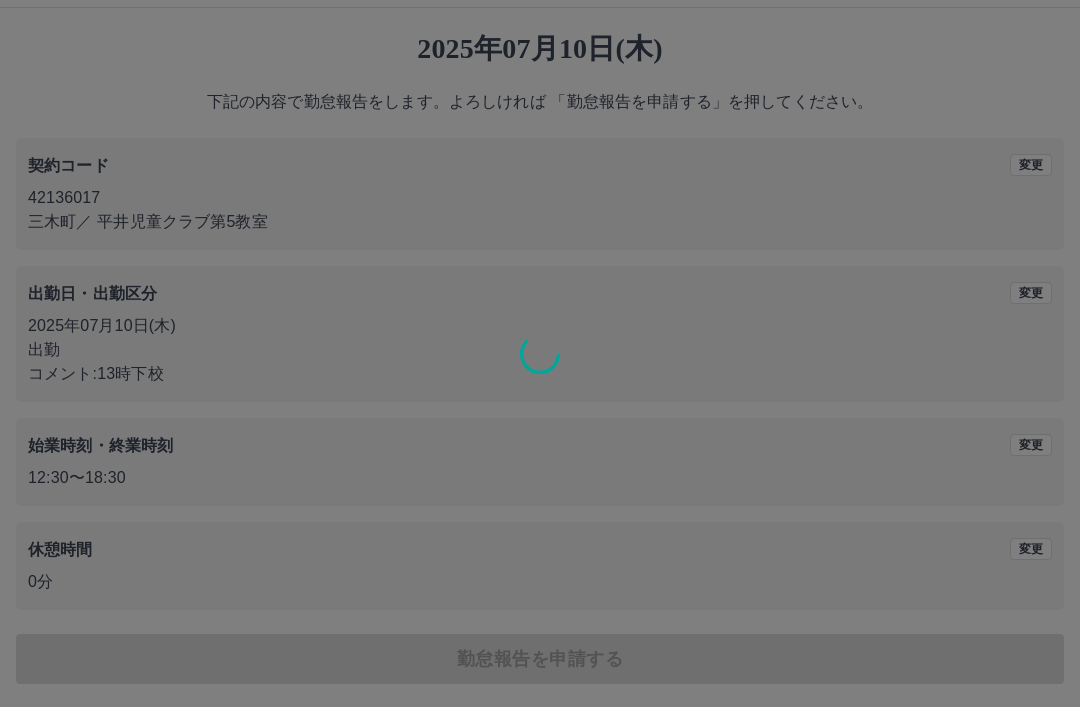 scroll, scrollTop: 0, scrollLeft: 0, axis: both 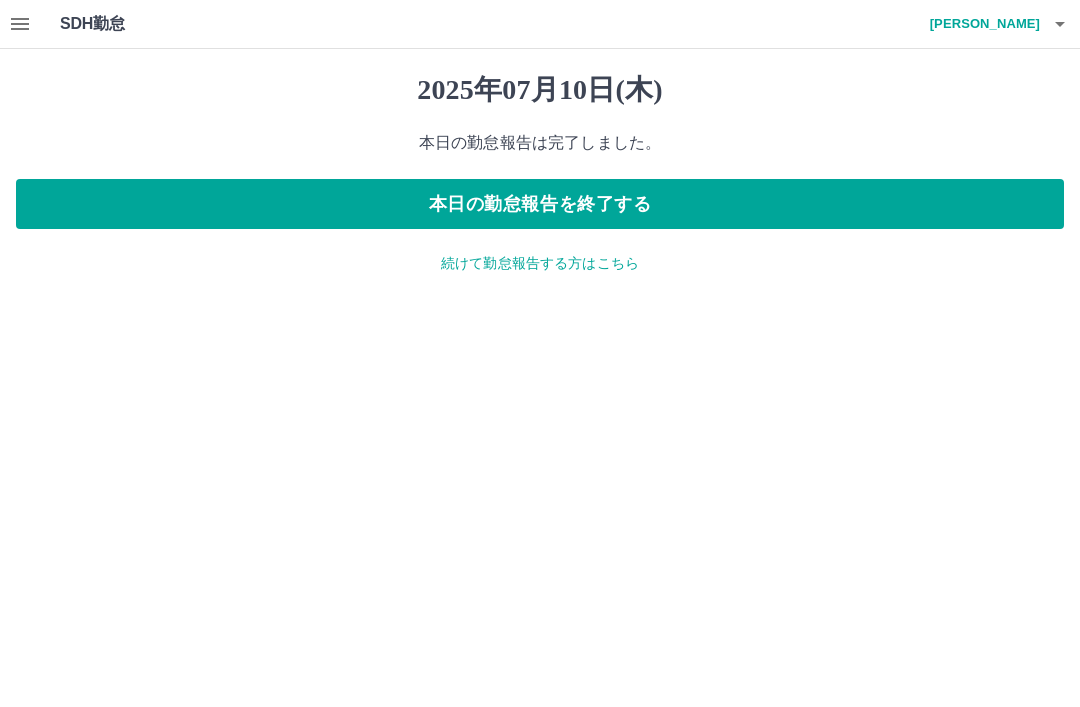click 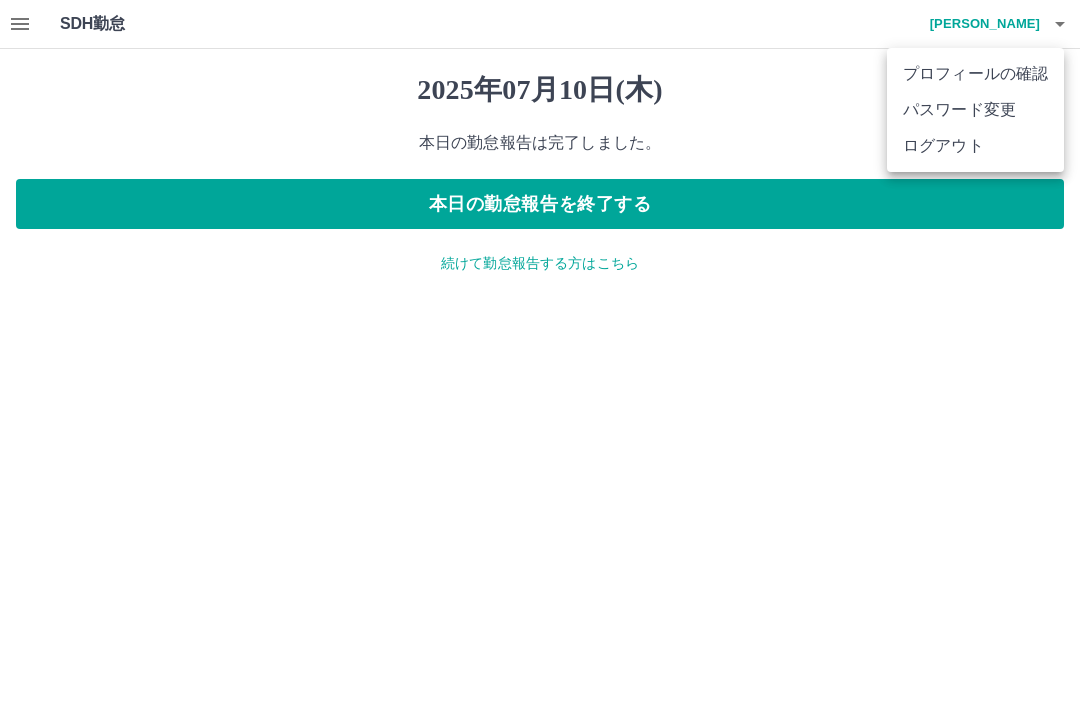 click on "ログアウト" at bounding box center (975, 146) 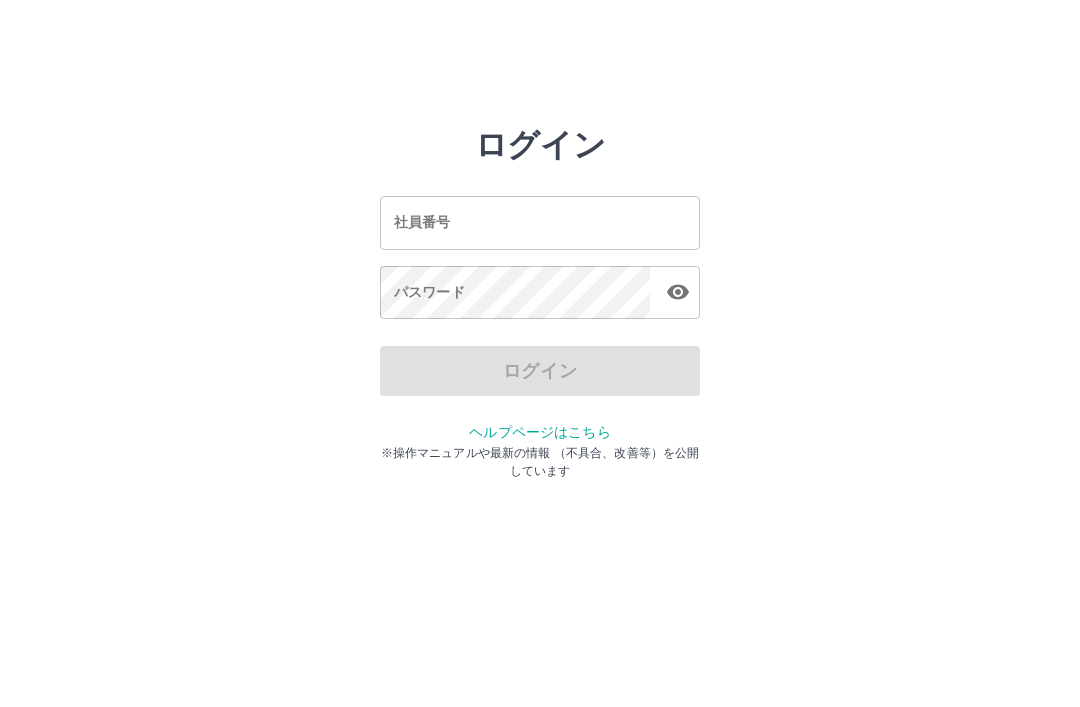 scroll, scrollTop: 0, scrollLeft: 0, axis: both 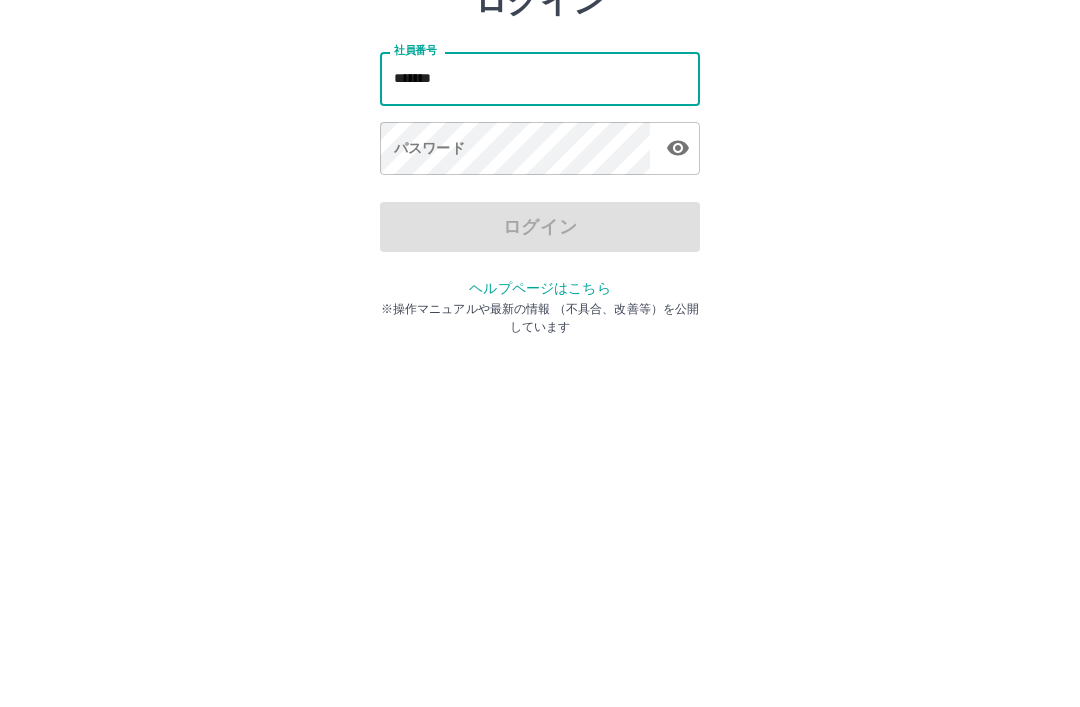 type on "*******" 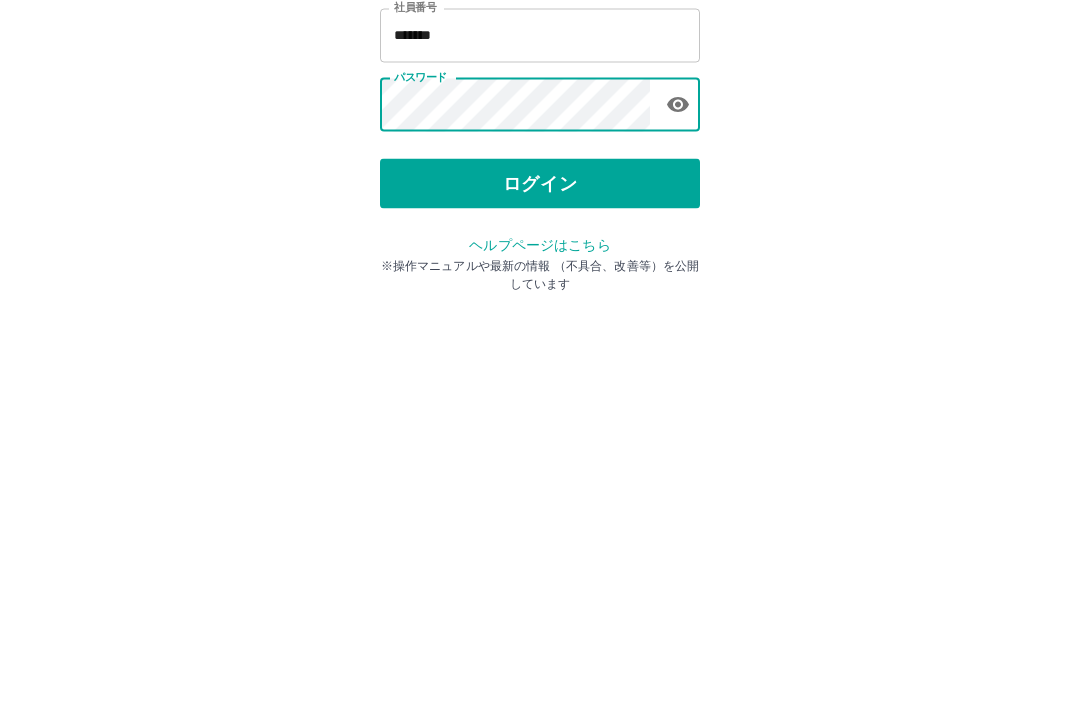 click on "ログイン" at bounding box center [540, 371] 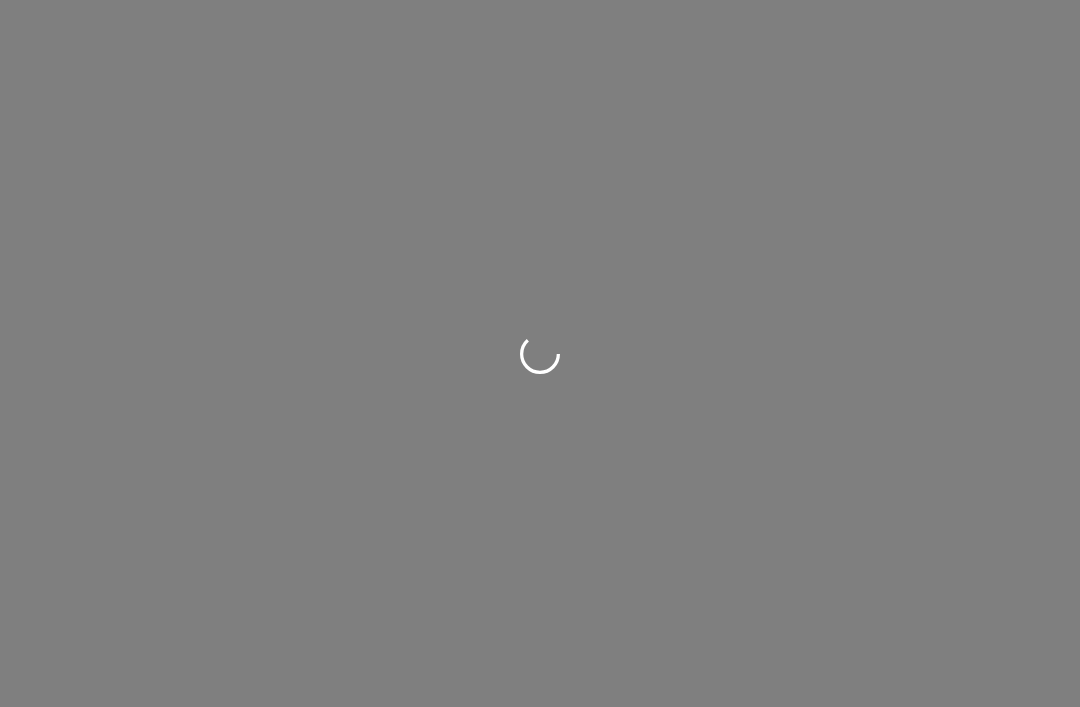 scroll, scrollTop: 0, scrollLeft: 0, axis: both 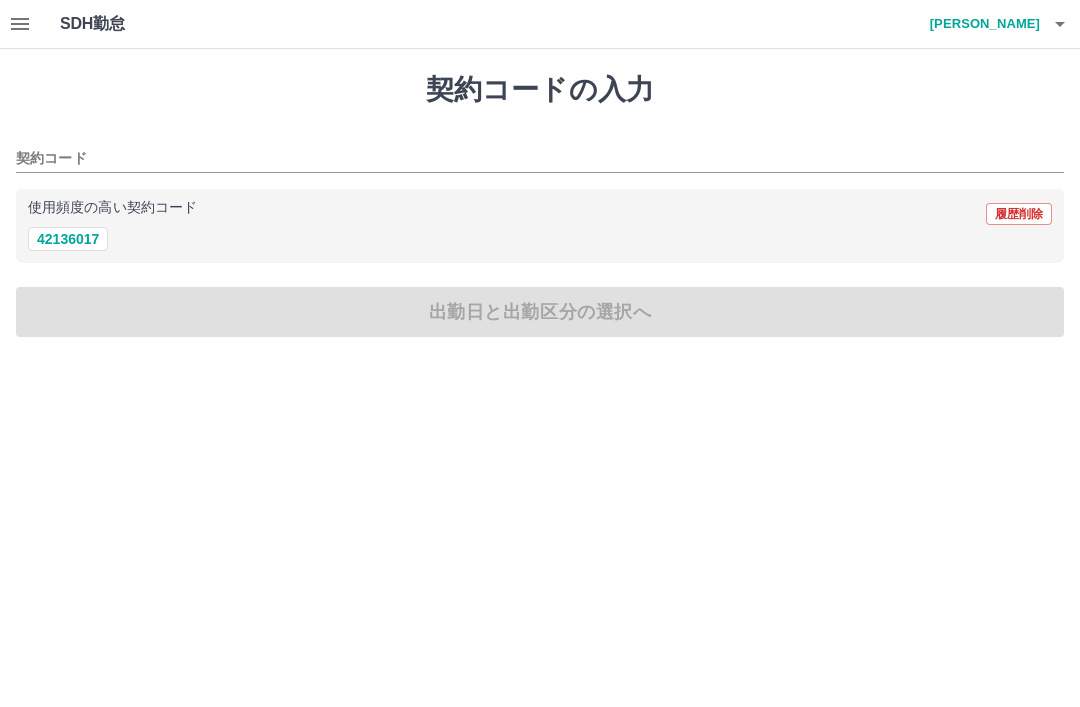 click on "SDH勤怠" at bounding box center (125, 24) 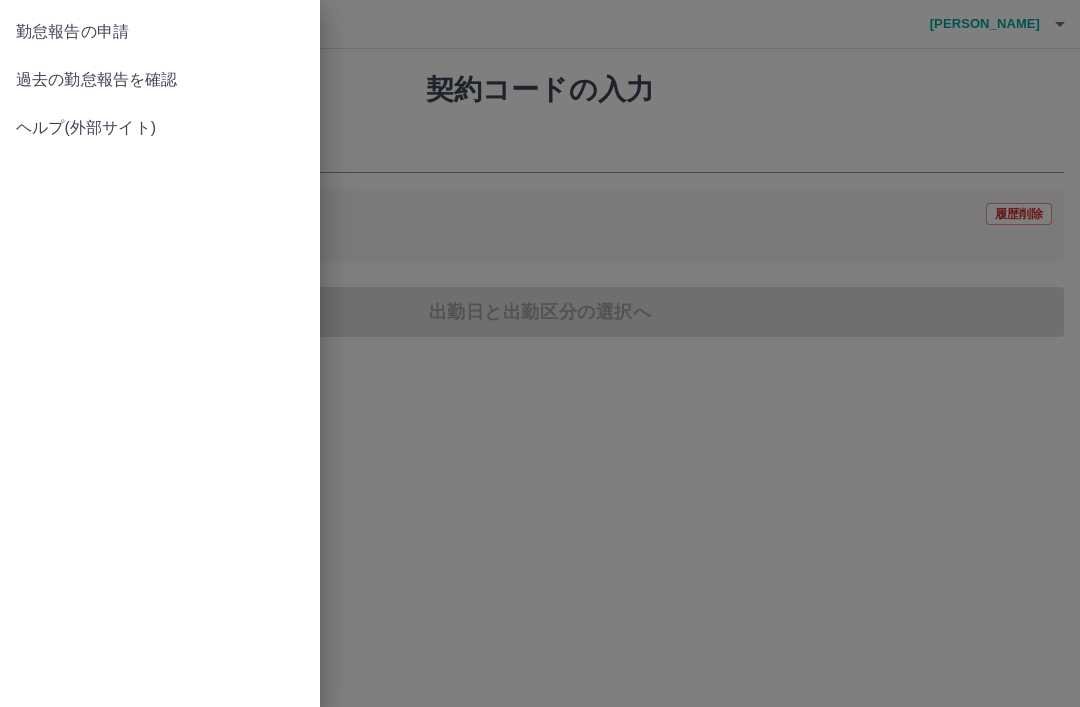 click on "過去の勤怠報告を確認" at bounding box center (160, 80) 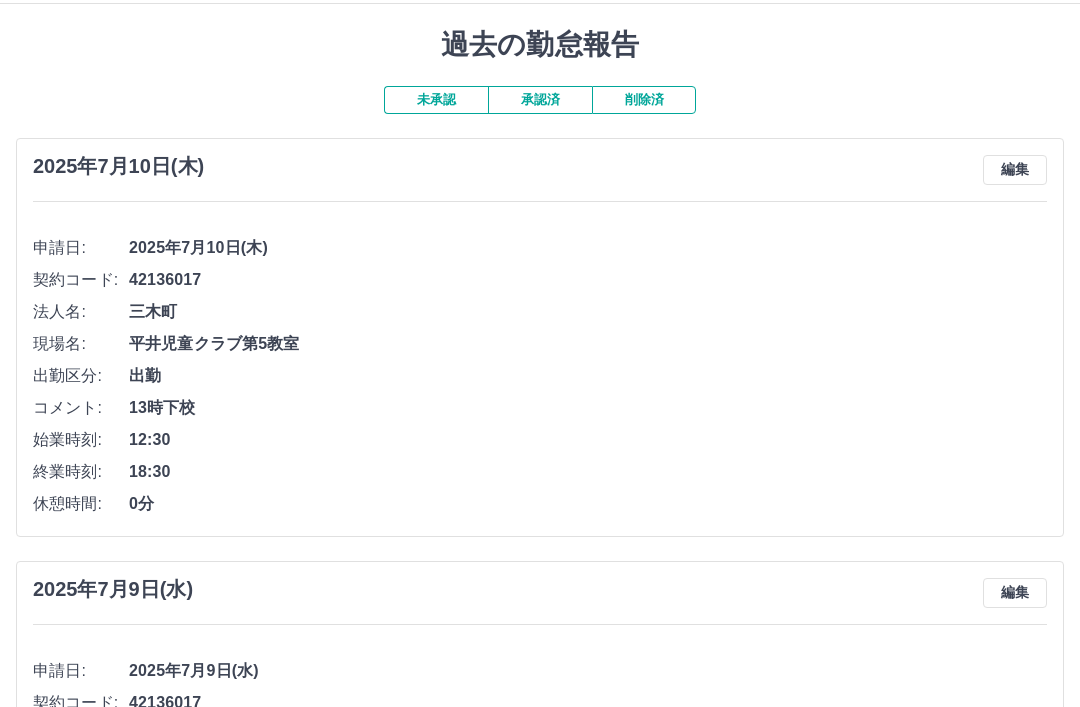 scroll, scrollTop: 0, scrollLeft: 0, axis: both 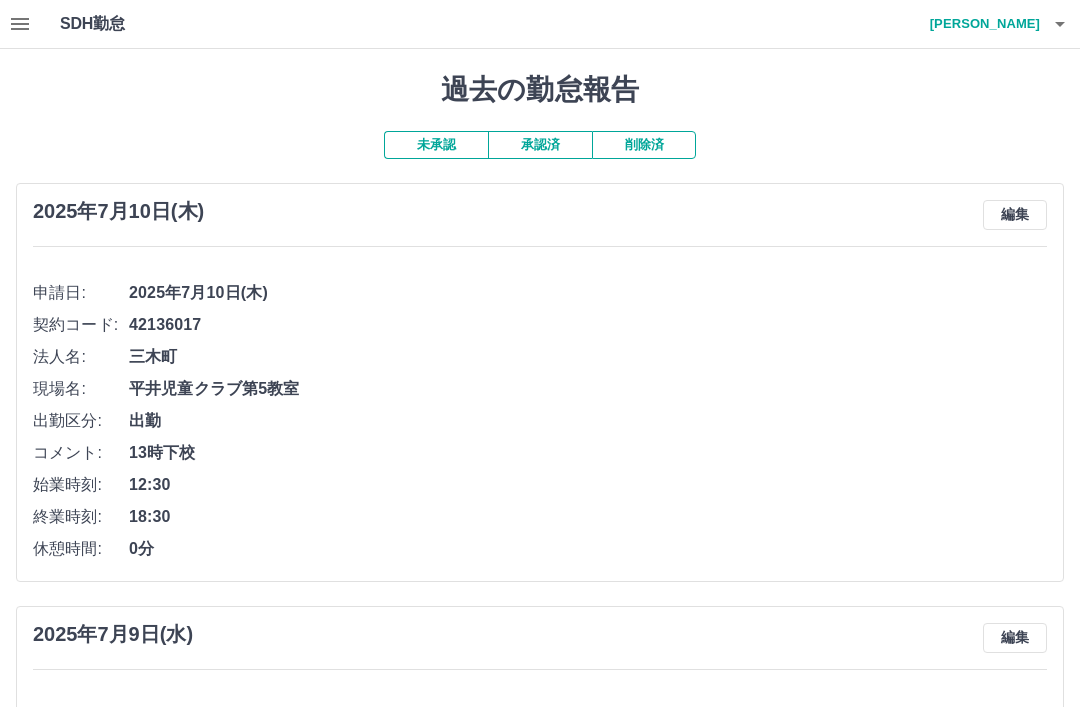 click 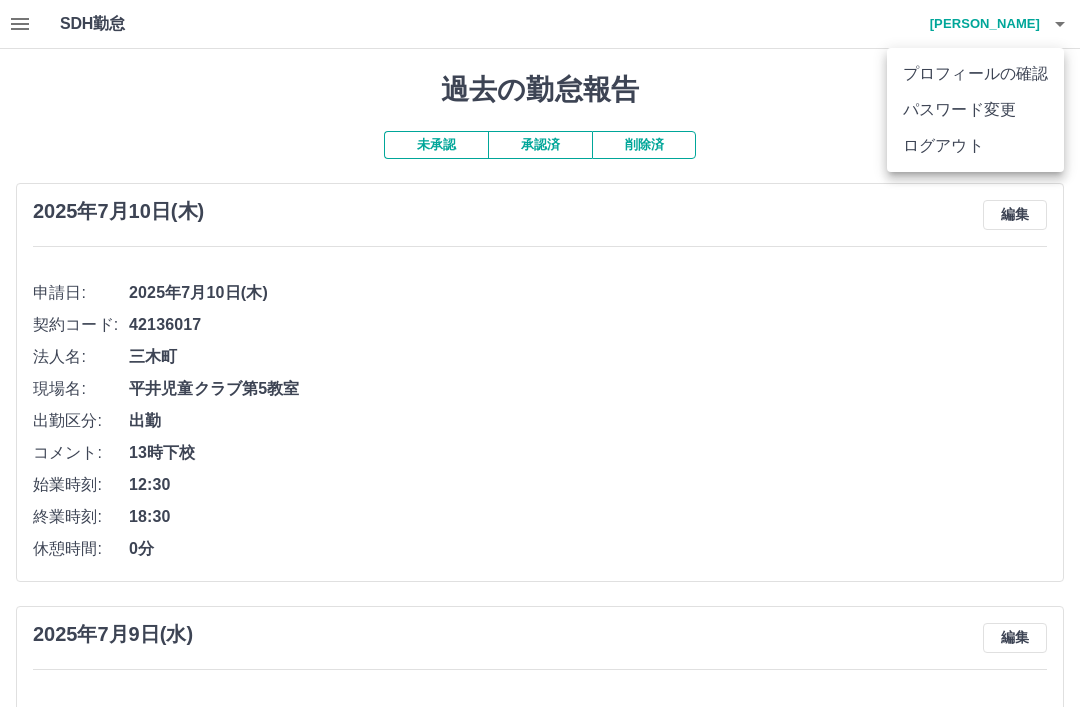 click on "ログアウト" at bounding box center (975, 146) 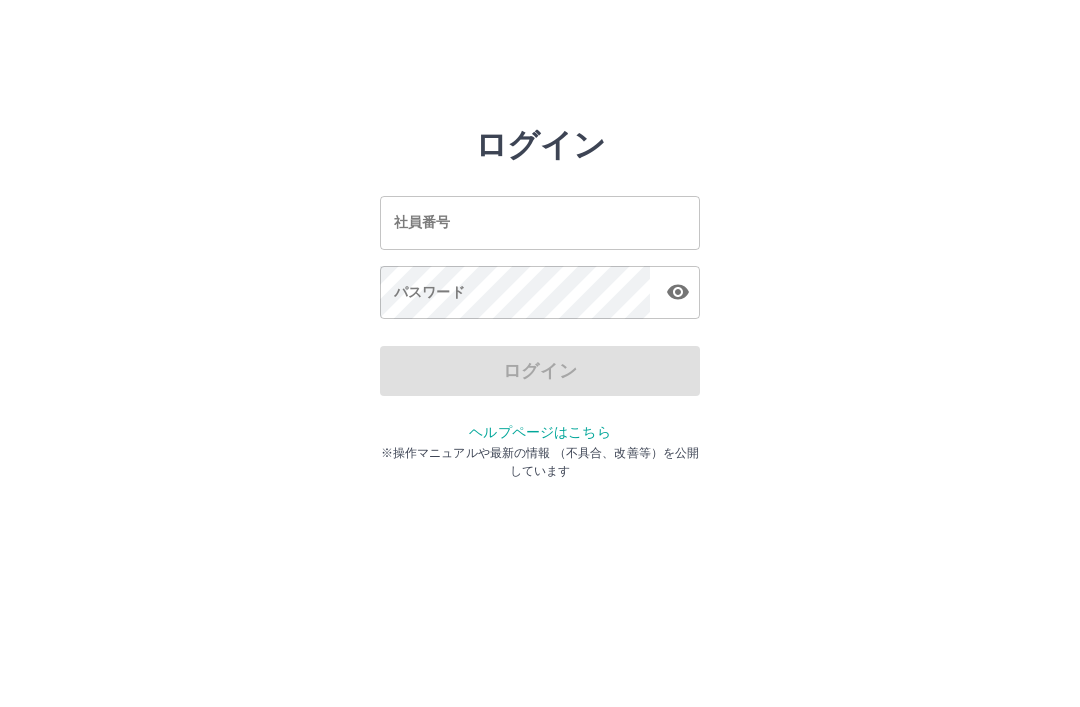 scroll, scrollTop: 0, scrollLeft: 0, axis: both 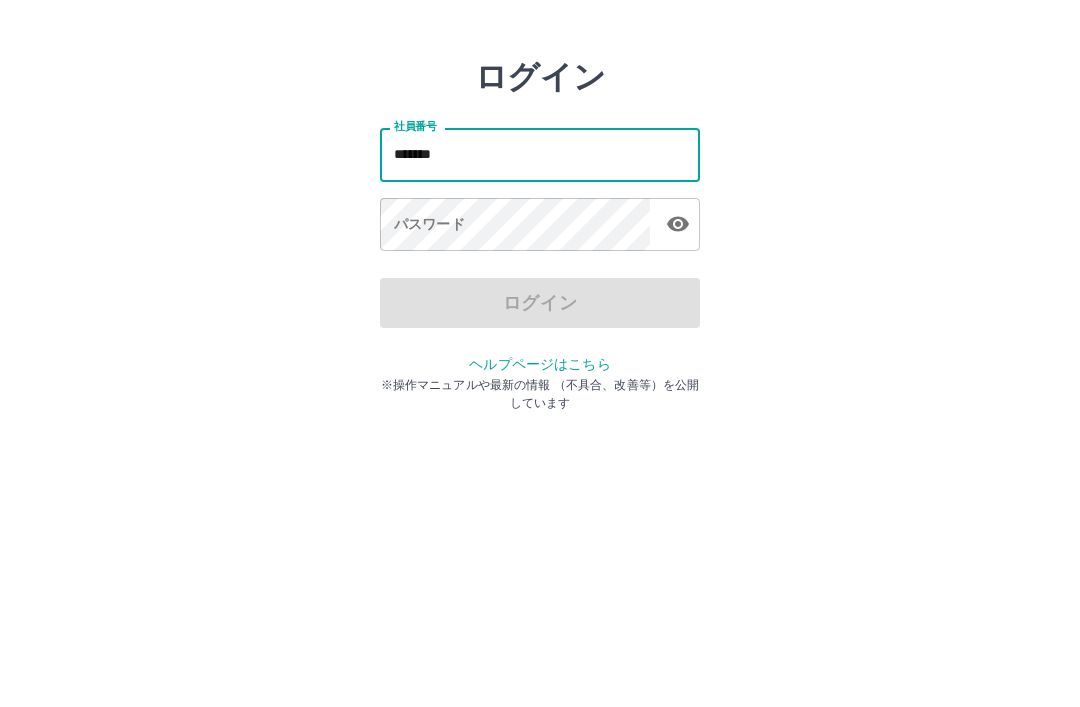 click on "パスワード パスワード" at bounding box center (540, 294) 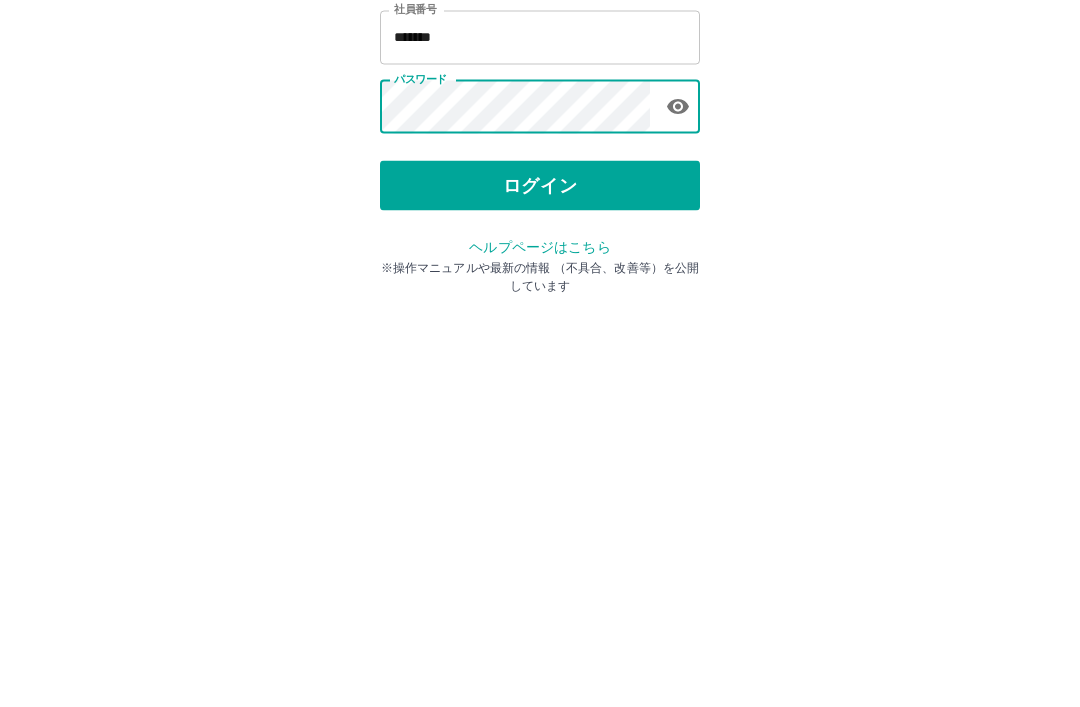 click on "ログイン" at bounding box center [540, 371] 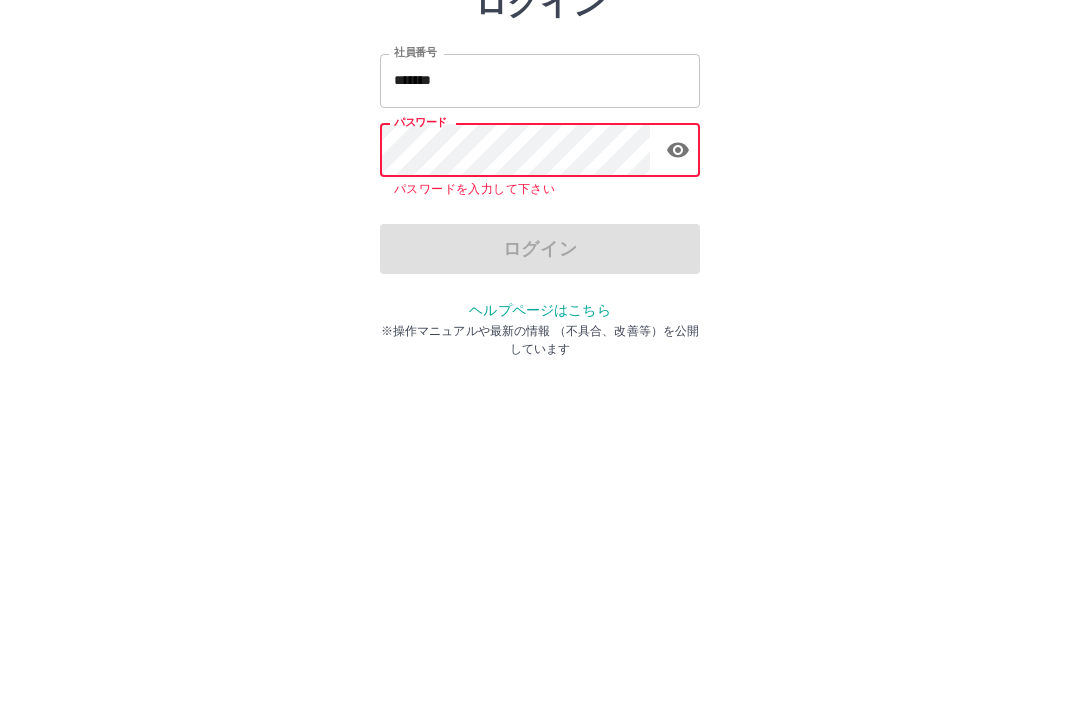 click 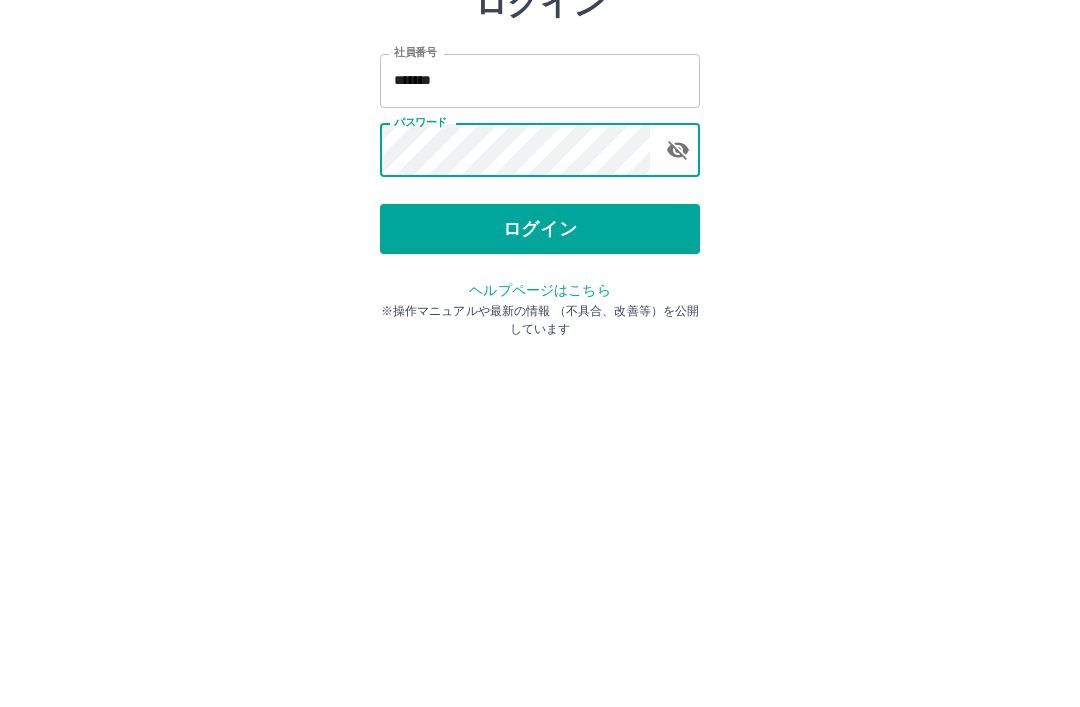 click on "ログイン" at bounding box center (540, 371) 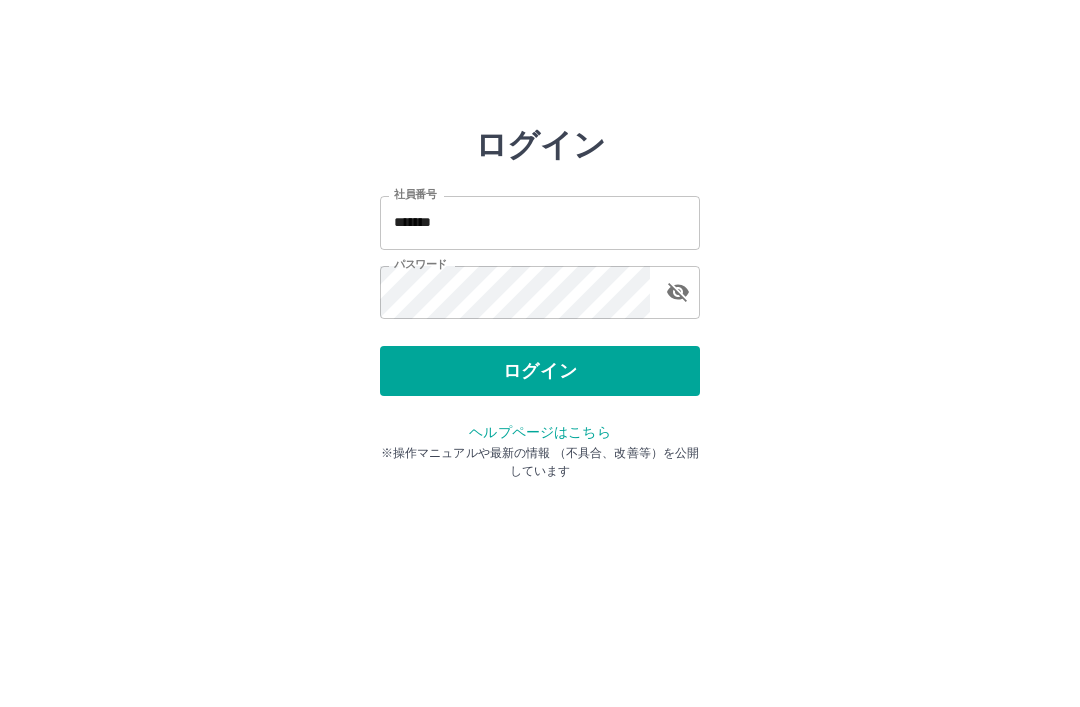 click on "ログイン 社員番号 ******* 社員番号 パスワード パスワード ログイン ヘルプページはこちら ※操作マニュアルや最新の情報 （不具合、改善等）を公開しています" at bounding box center (540, 223) 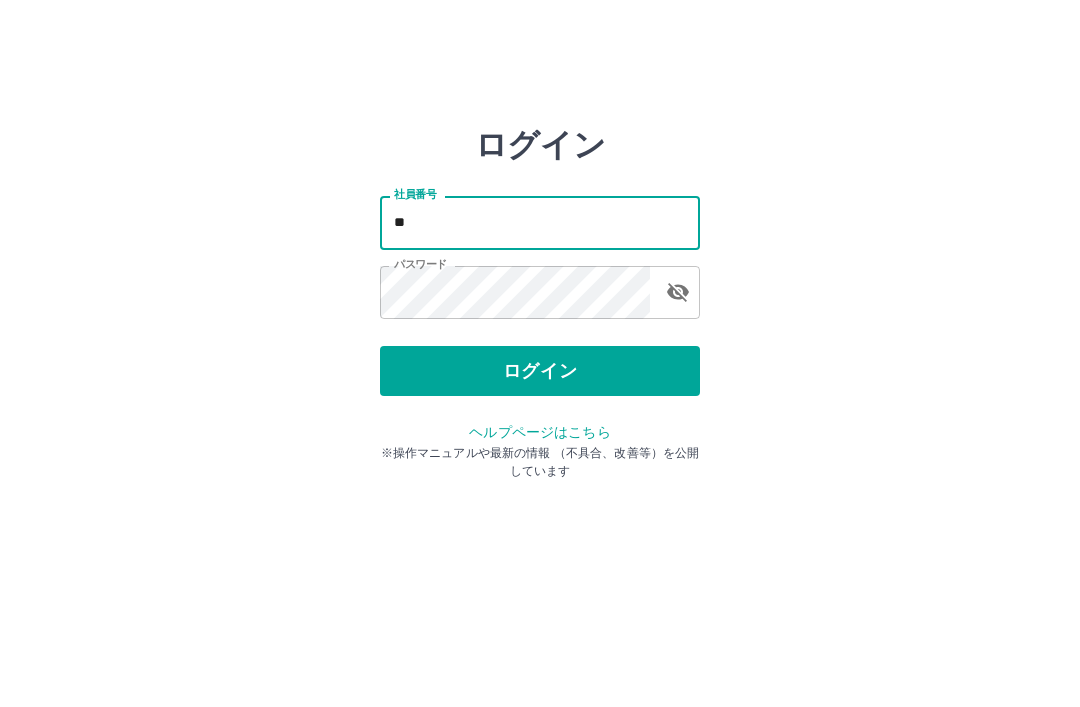 type on "*" 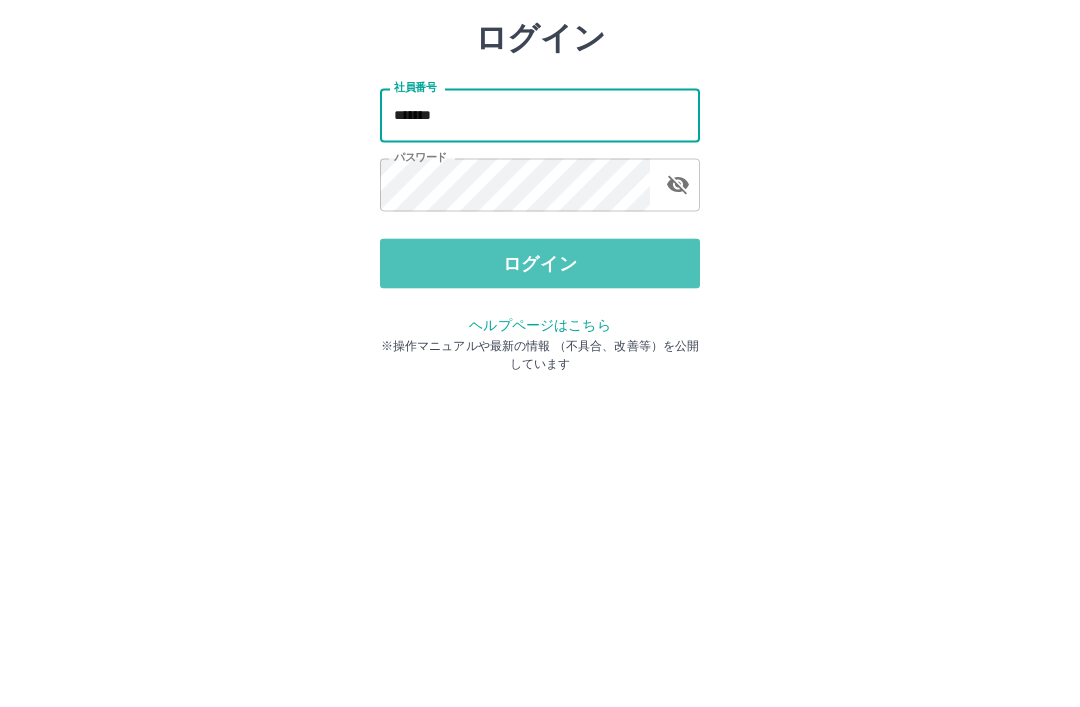 type on "*******" 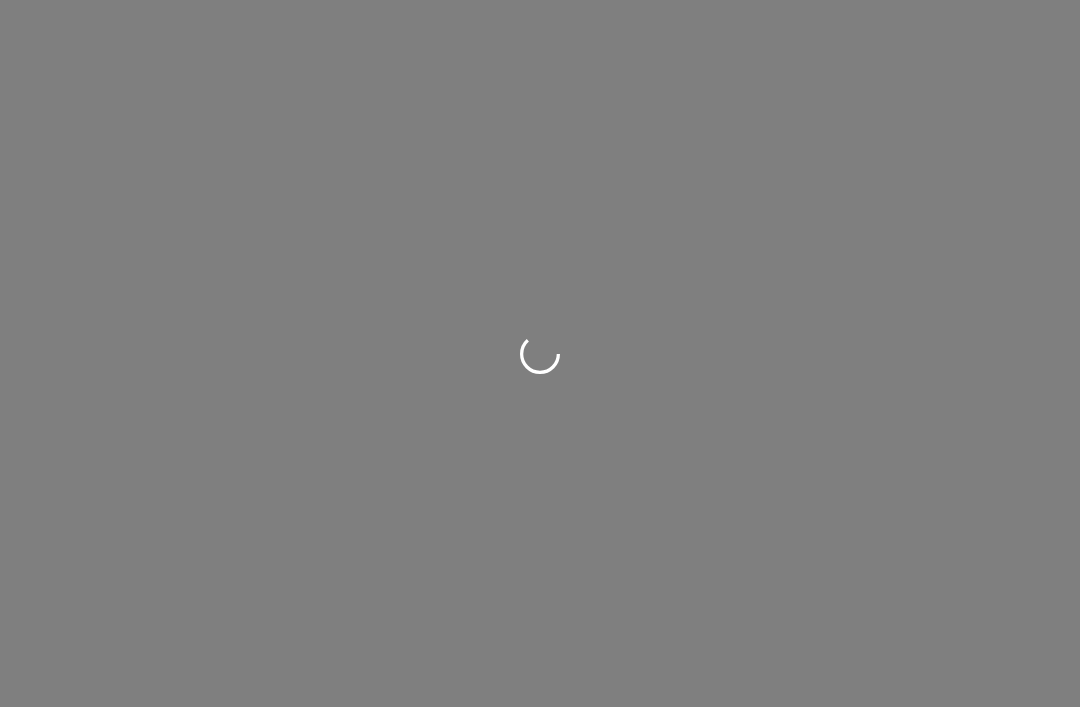 scroll, scrollTop: 0, scrollLeft: 0, axis: both 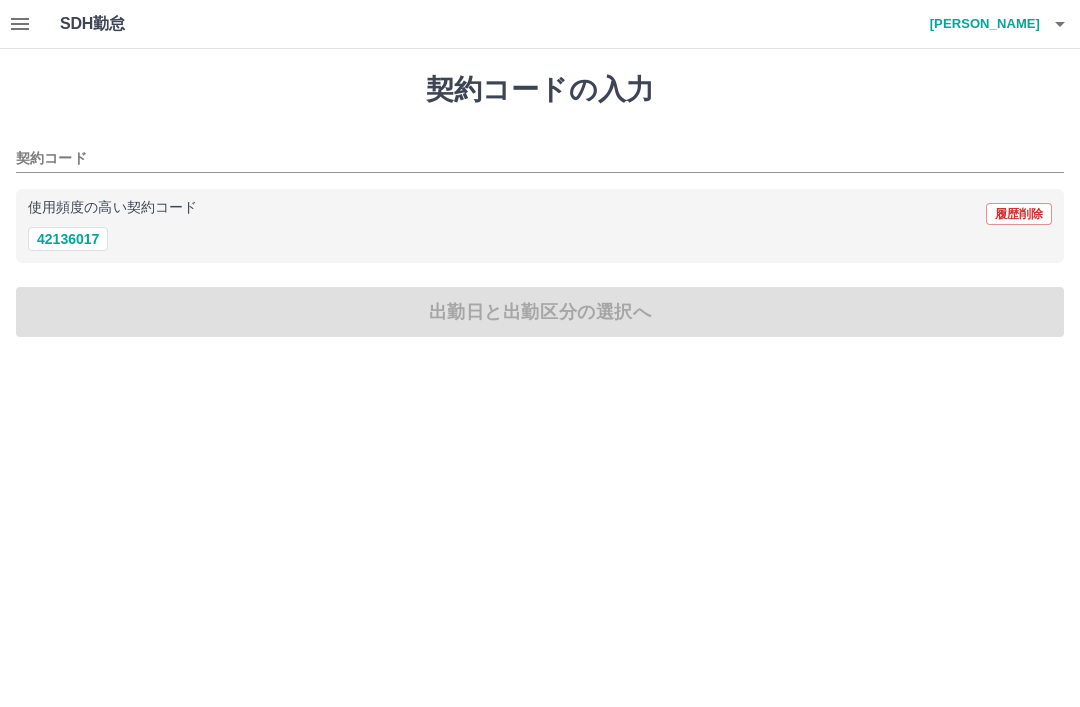click on "42136017" at bounding box center [68, 239] 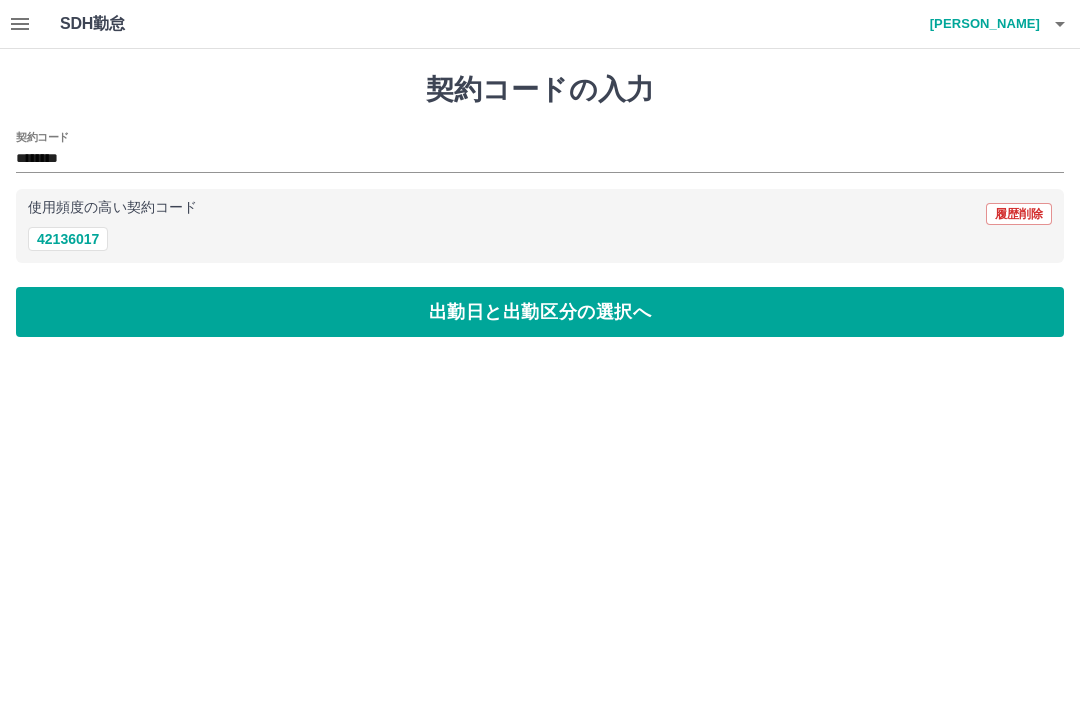 click on "出勤日と出勤区分の選択へ" at bounding box center [540, 312] 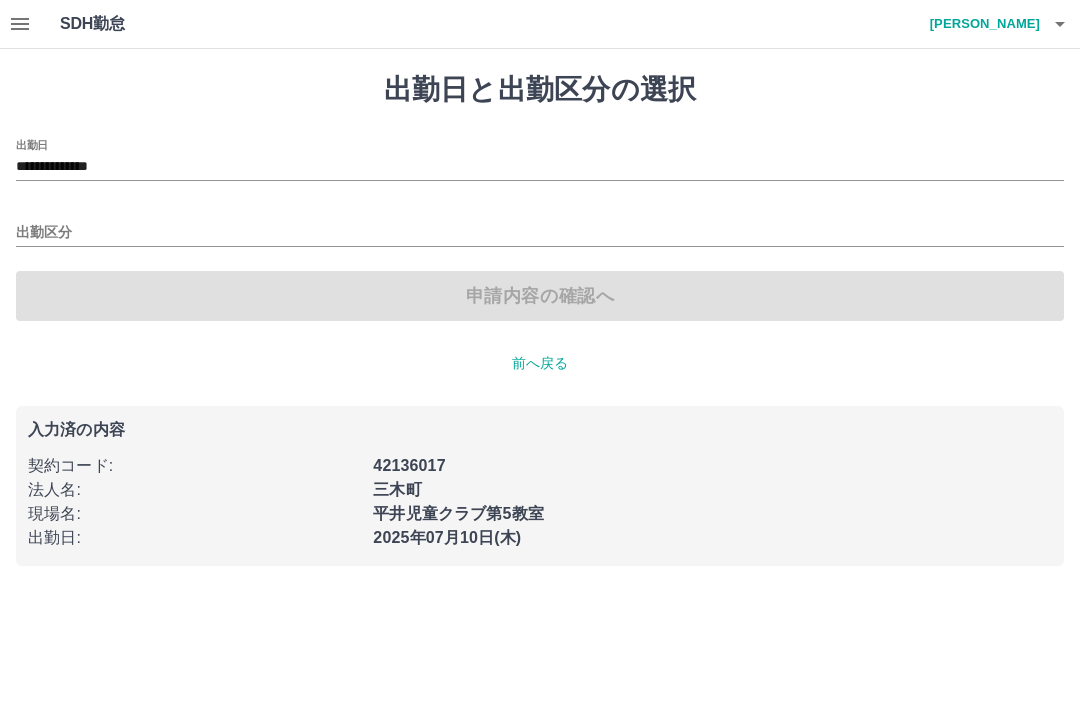 click on "**********" at bounding box center (540, 167) 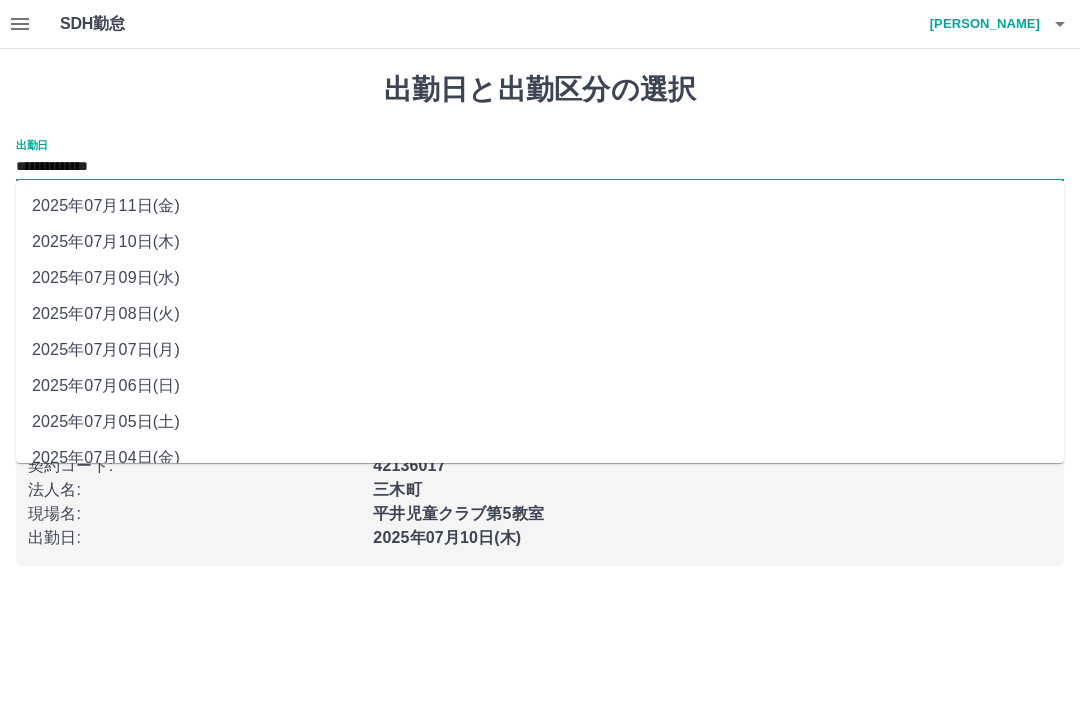 click on "2025年07月07日(月)" at bounding box center (540, 350) 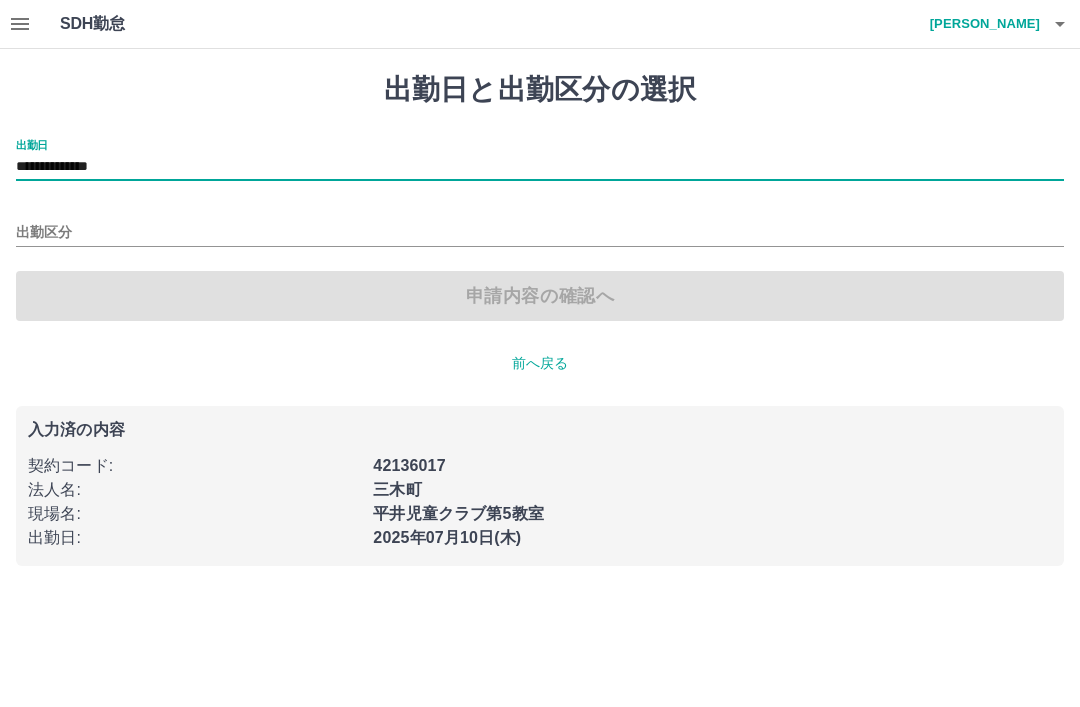 click on "出勤区分" at bounding box center [540, 233] 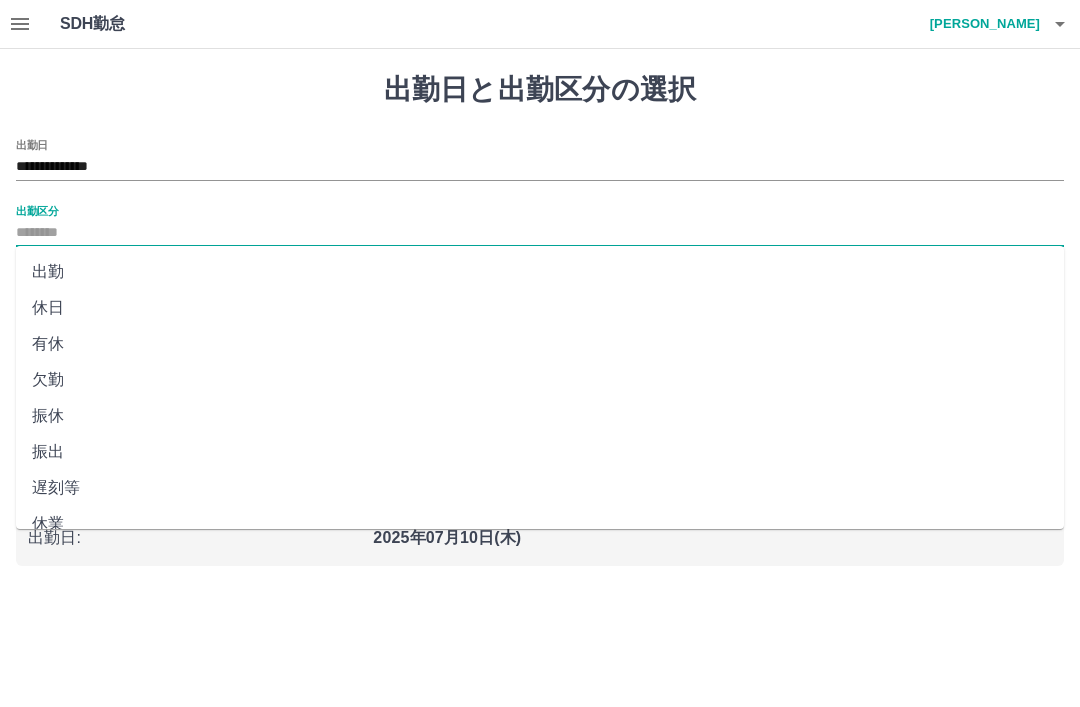 click on "出勤" at bounding box center (540, 272) 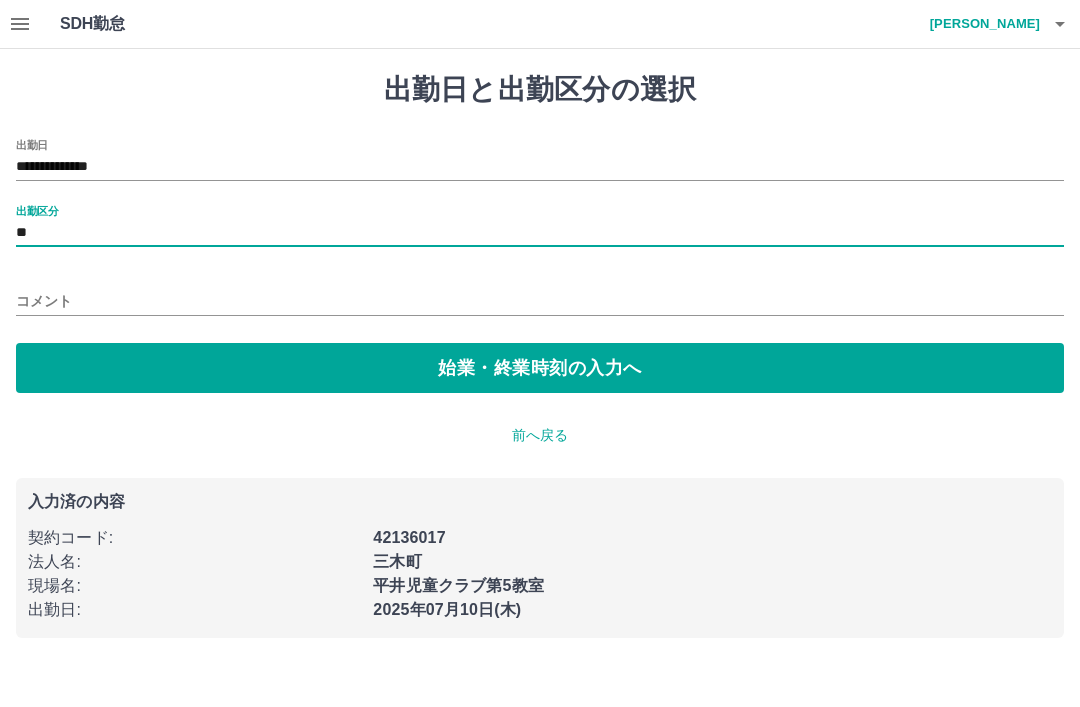 click on "コメント" at bounding box center [540, 301] 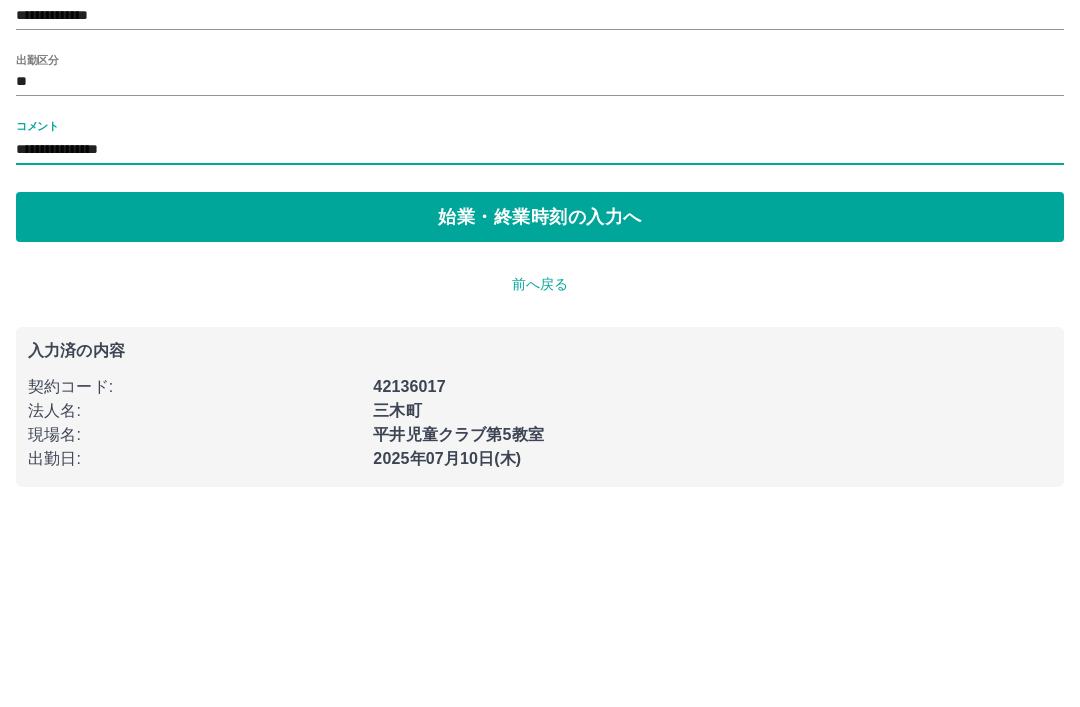 type on "**********" 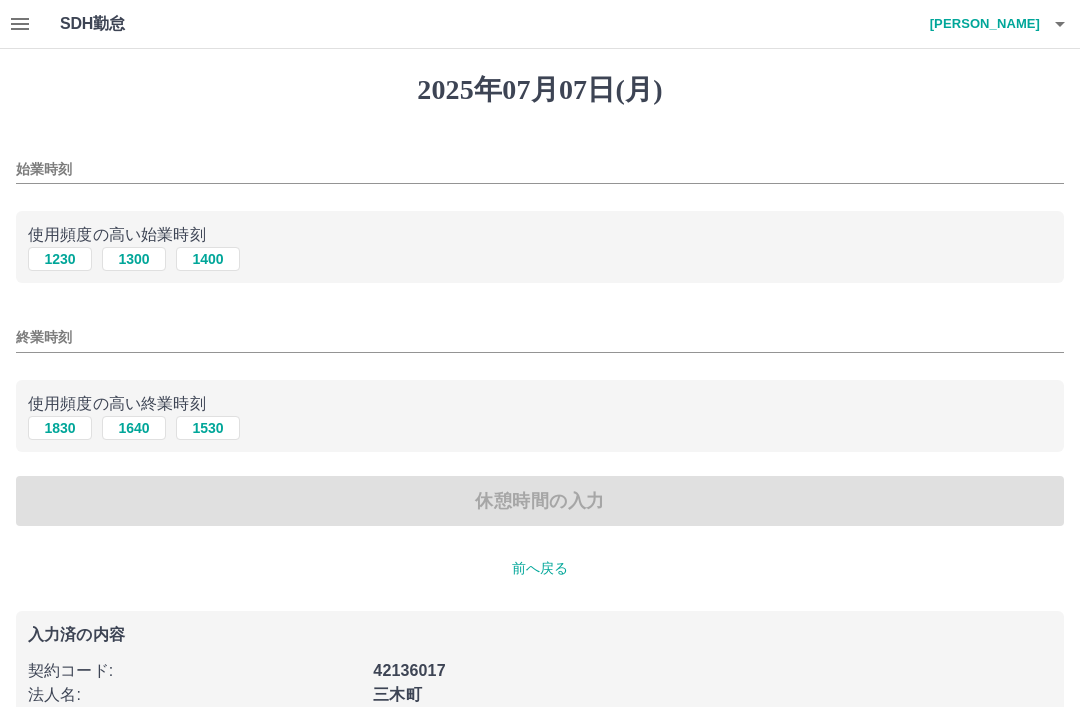 click on "1300" at bounding box center [134, 259] 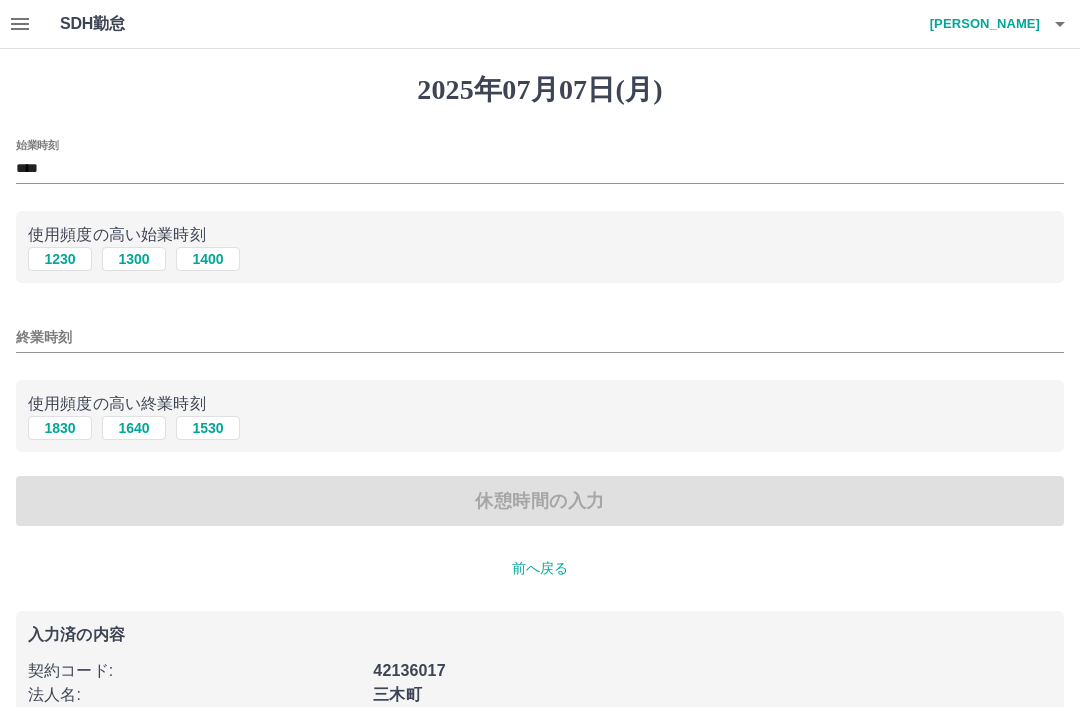 click on "1830" at bounding box center [60, 428] 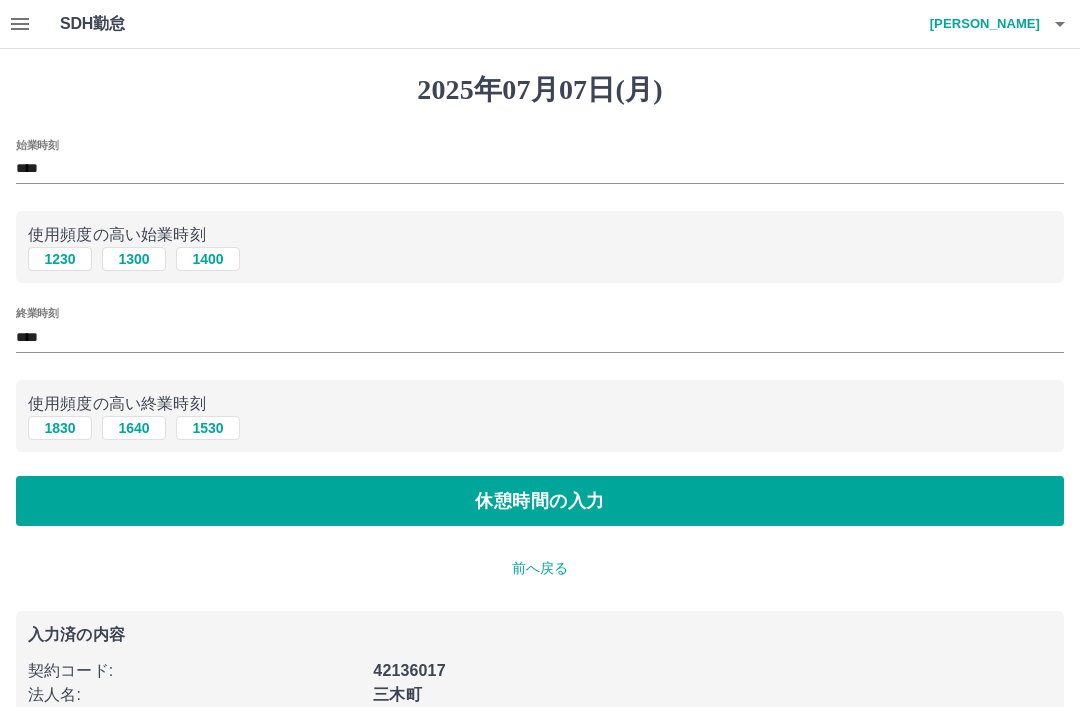 click on "休憩時間の入力" at bounding box center (540, 501) 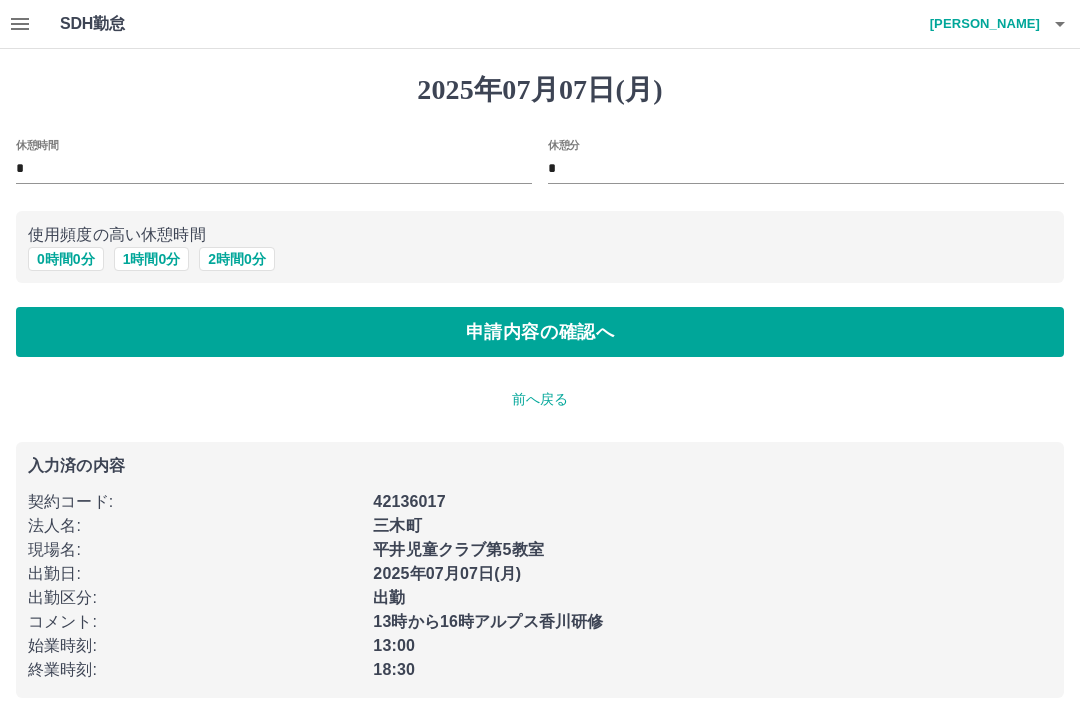 click on "申請内容の確認へ" at bounding box center [540, 332] 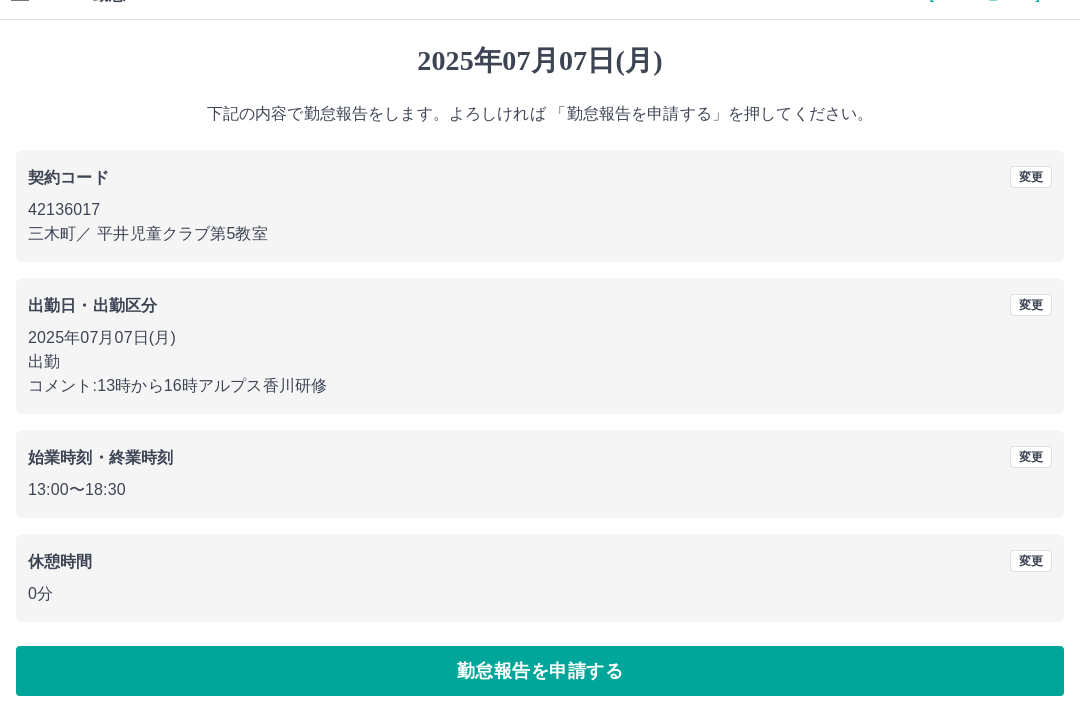 scroll, scrollTop: 41, scrollLeft: 0, axis: vertical 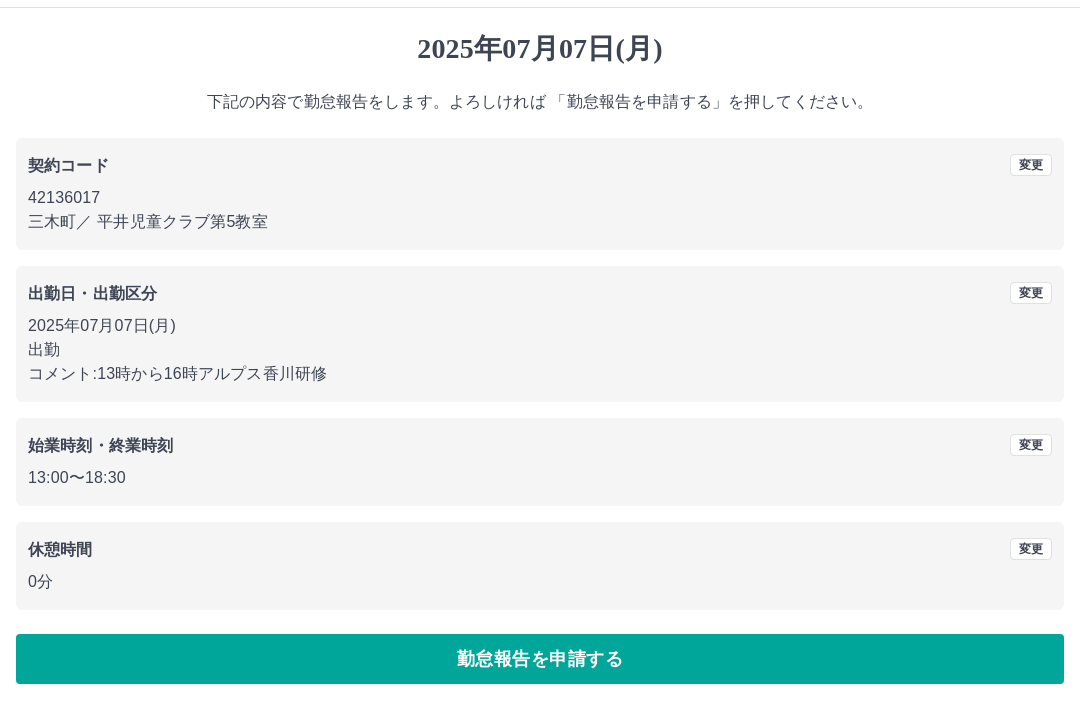 click on "勤怠報告を申請する" at bounding box center (540, 659) 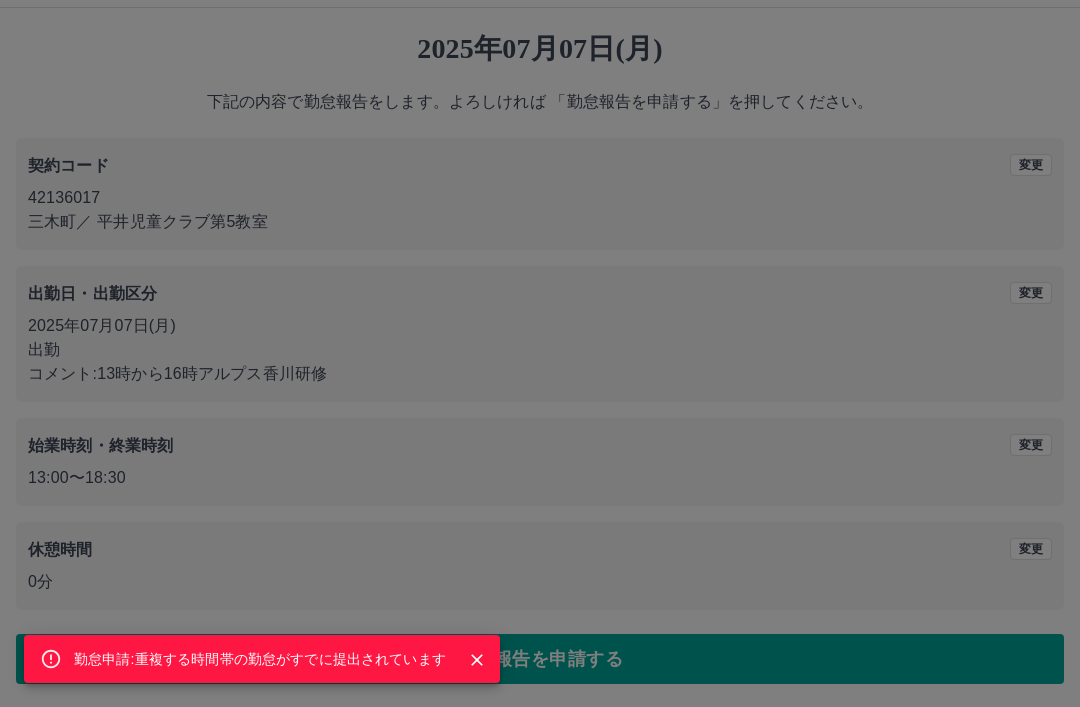 click 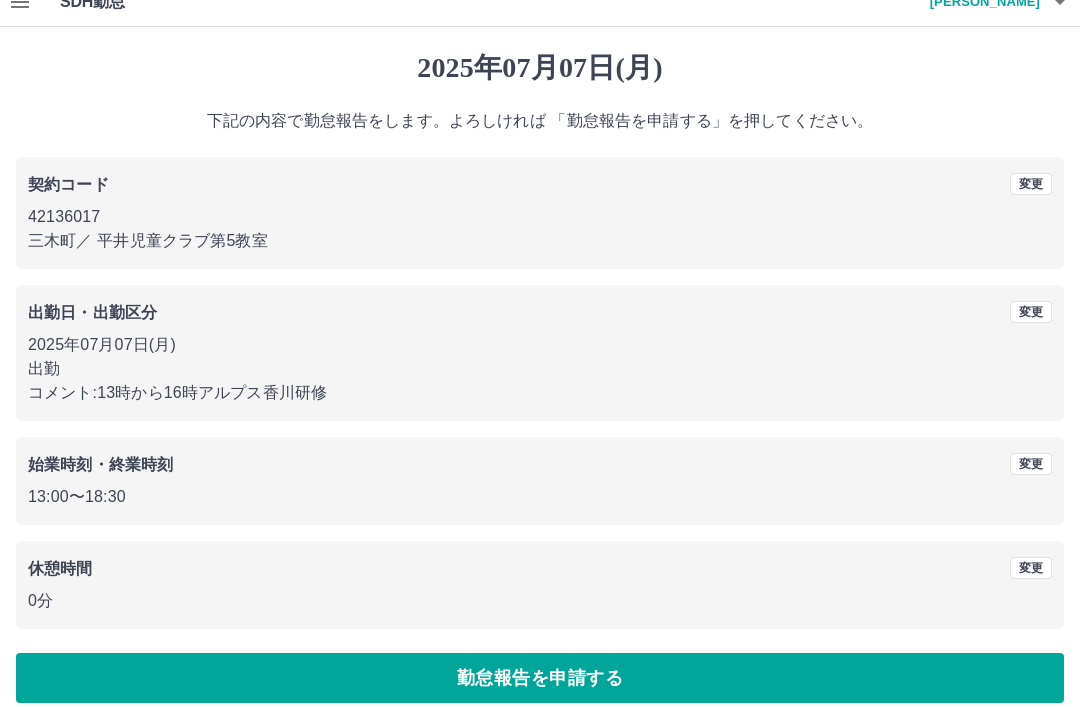 scroll, scrollTop: 0, scrollLeft: 0, axis: both 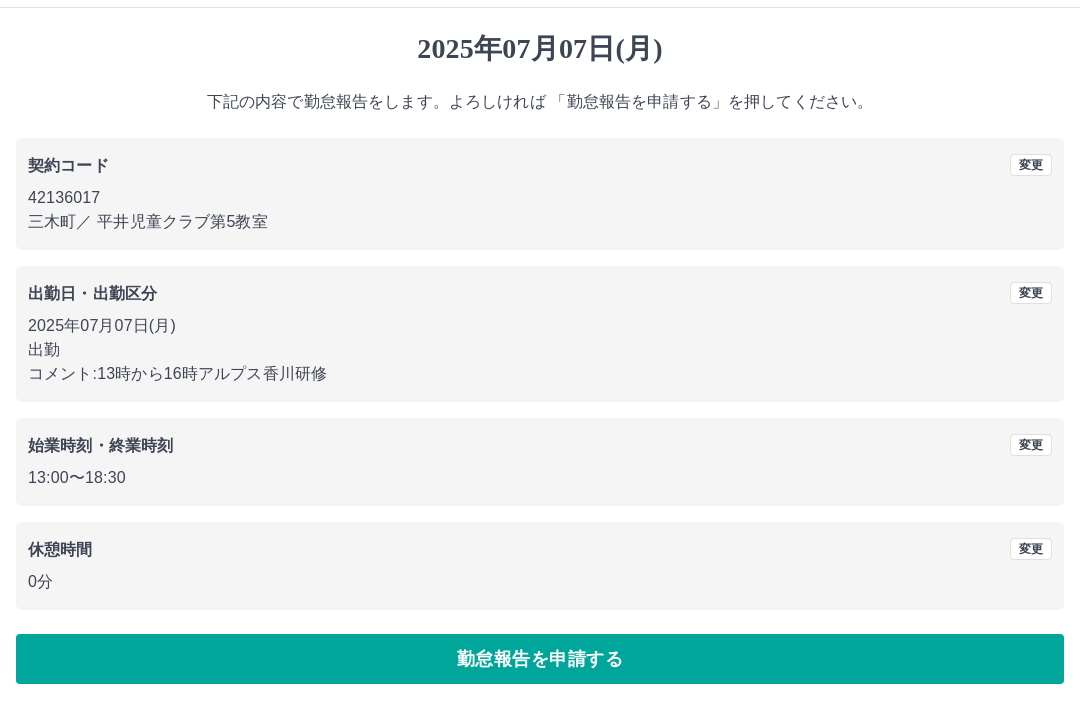 click on "勤怠報告を申請する" at bounding box center [540, 659] 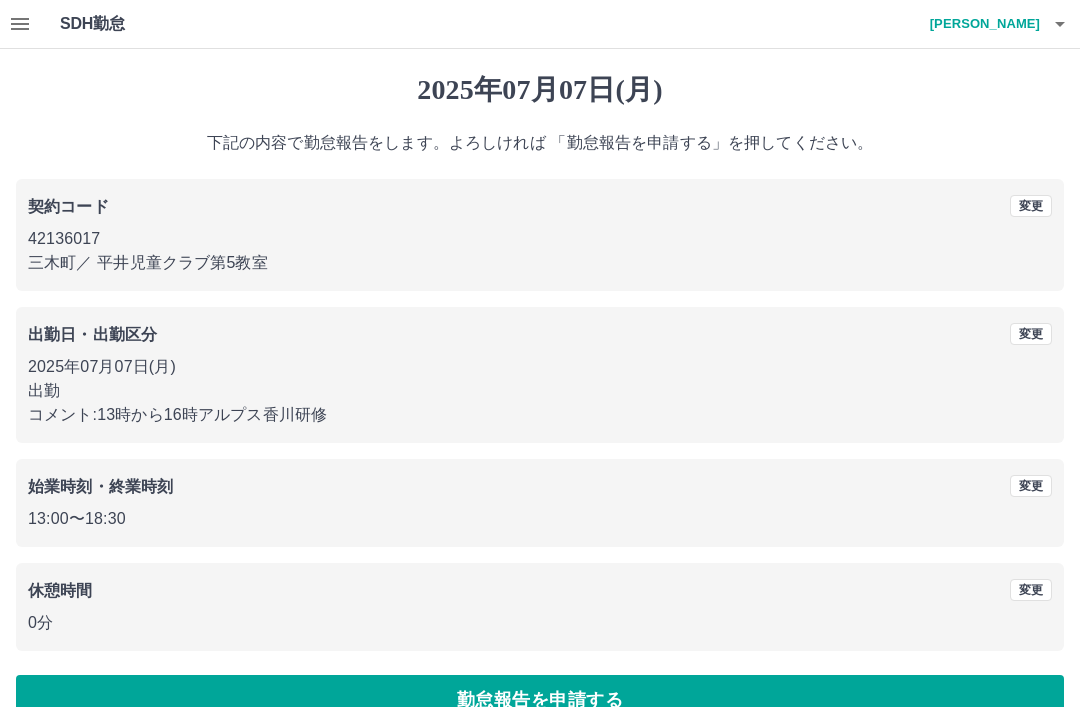 click 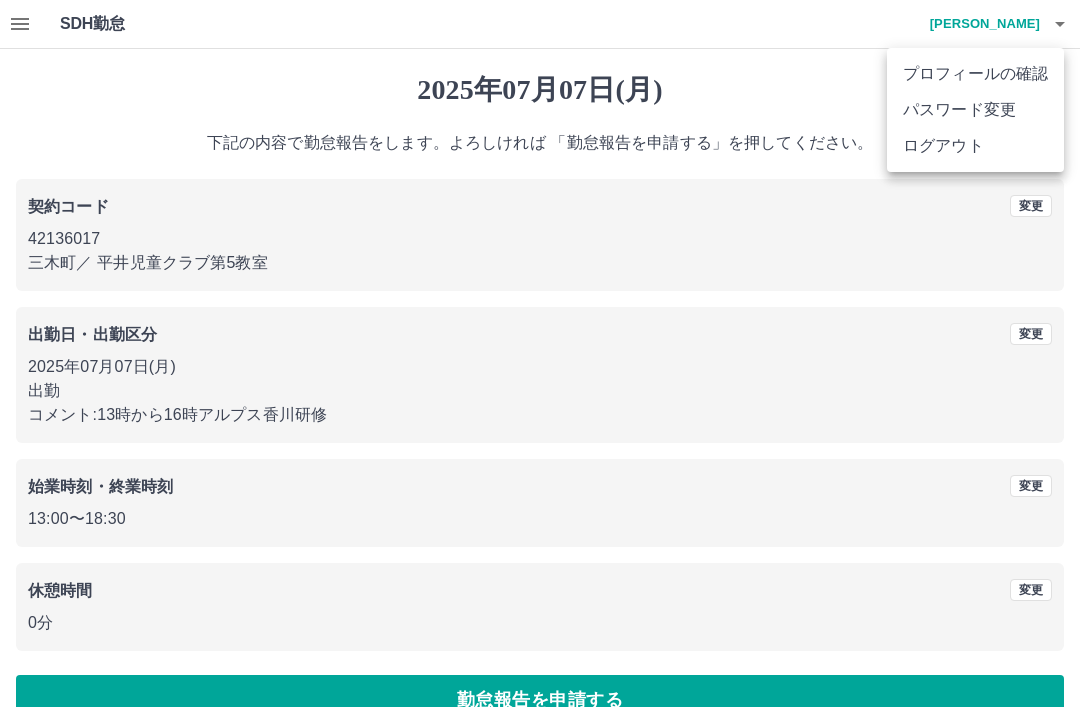 click on "ログアウト" at bounding box center (975, 146) 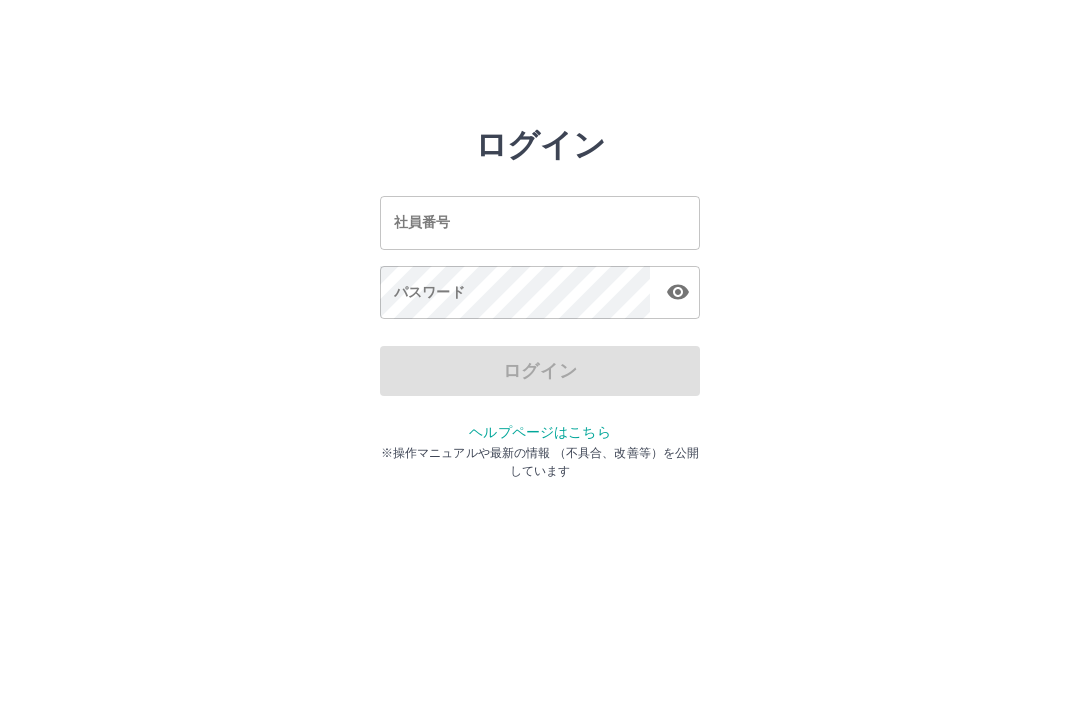 scroll, scrollTop: 0, scrollLeft: 0, axis: both 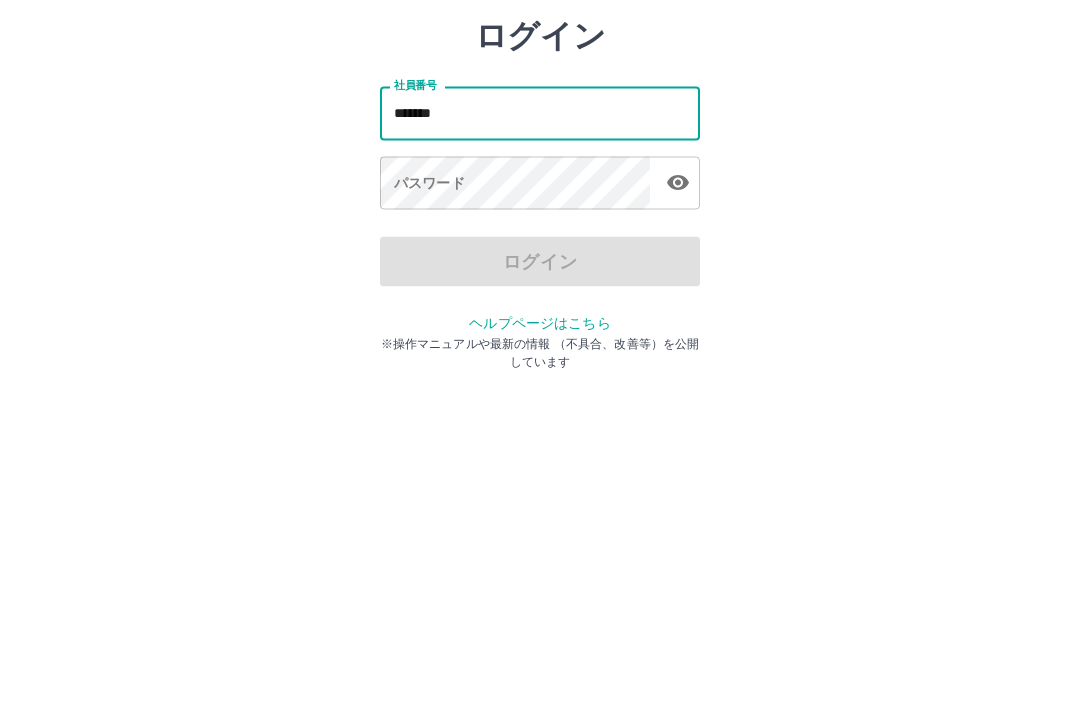 type on "*******" 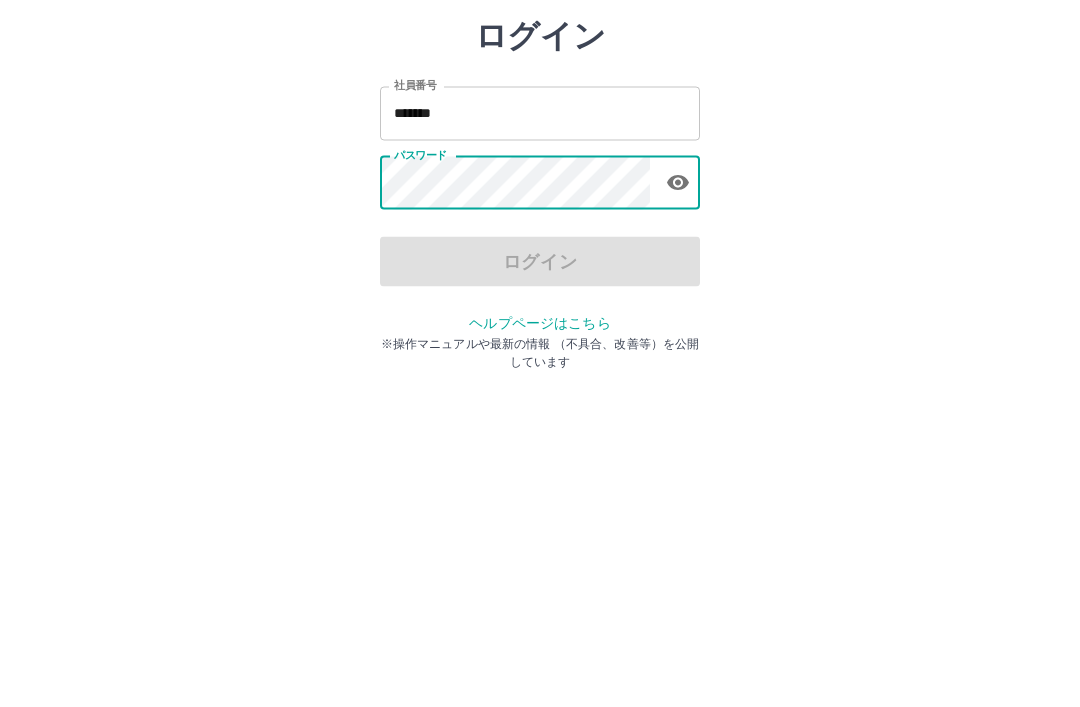 click 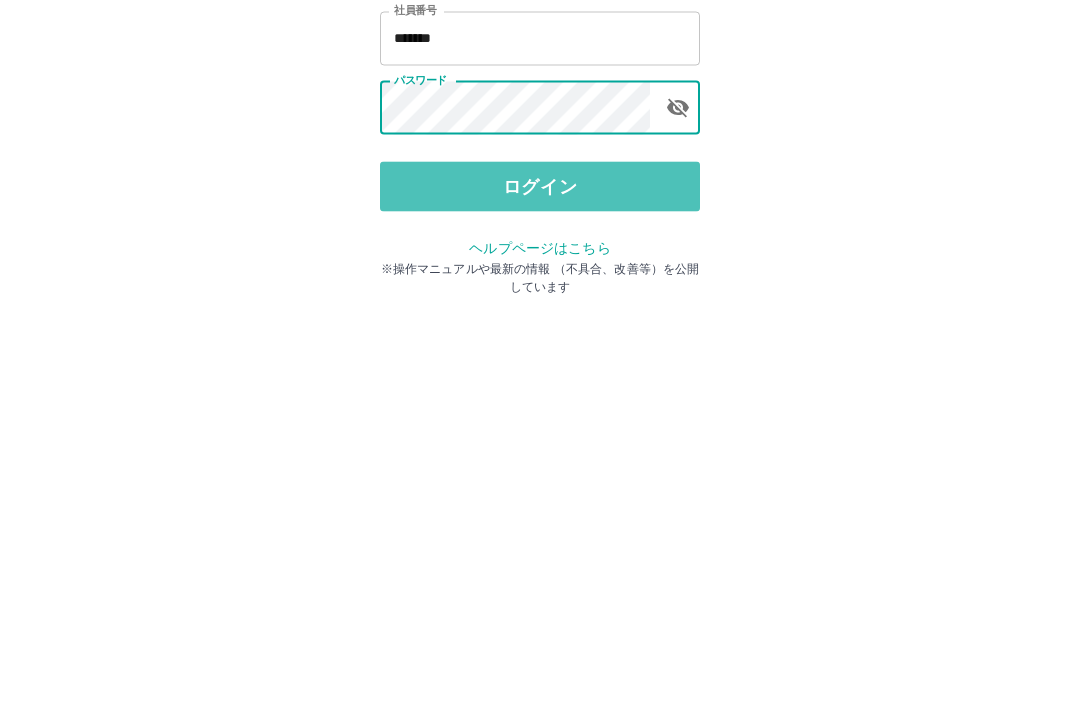 click on "ログイン" at bounding box center (540, 371) 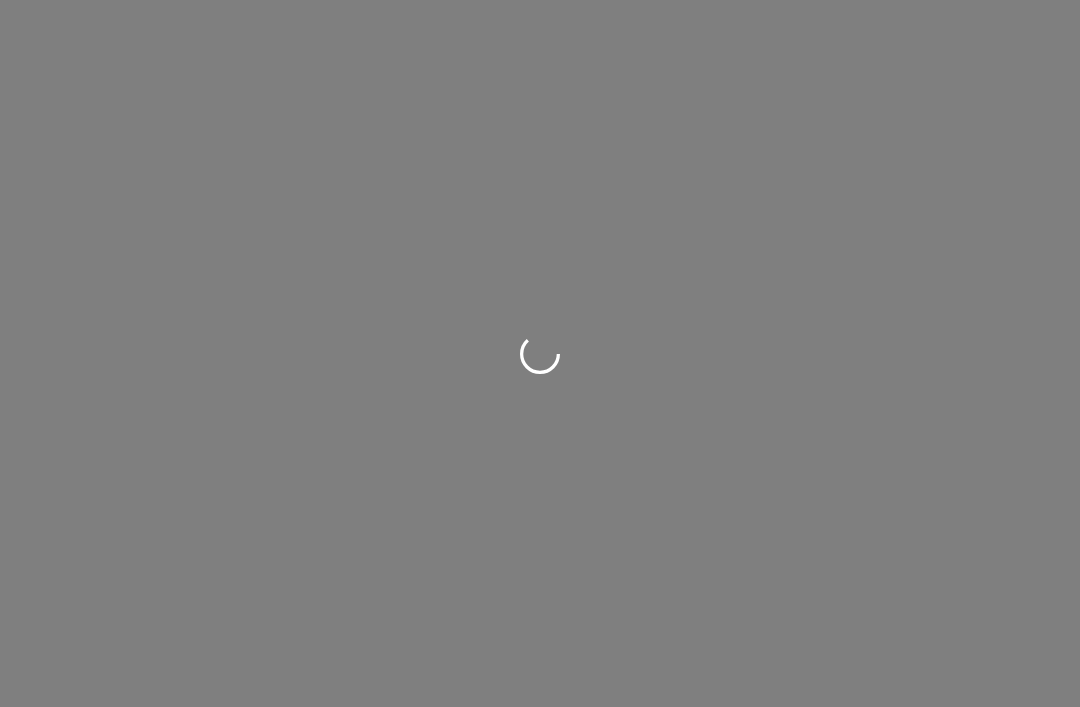 scroll, scrollTop: 0, scrollLeft: 0, axis: both 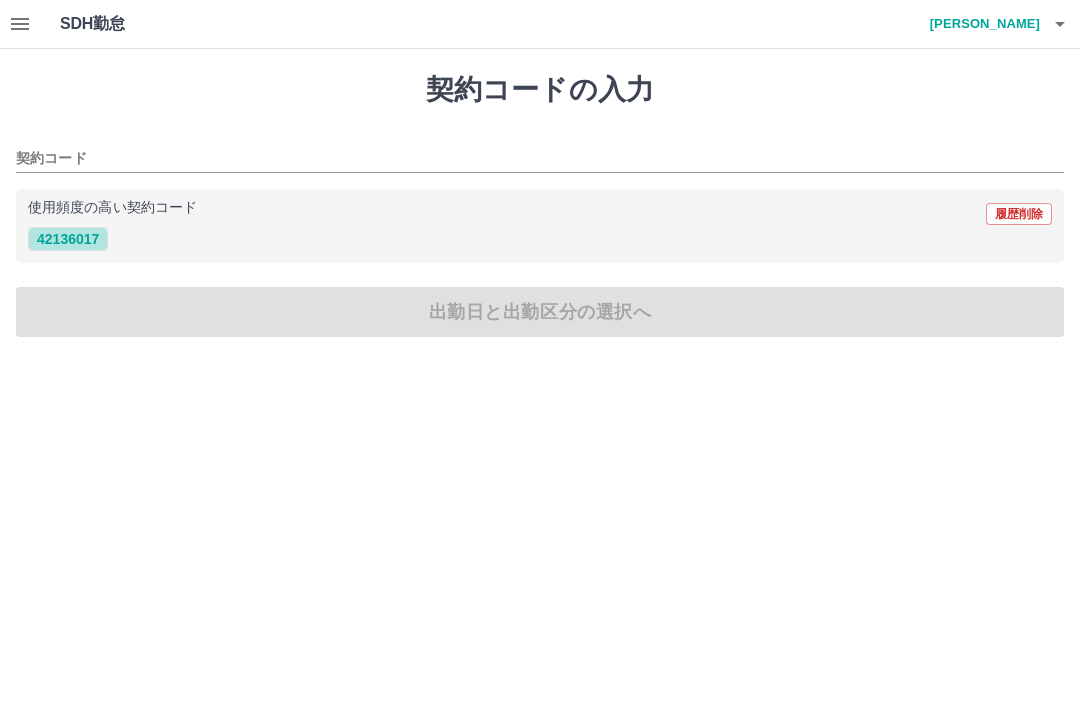 click on "42136017" at bounding box center [68, 239] 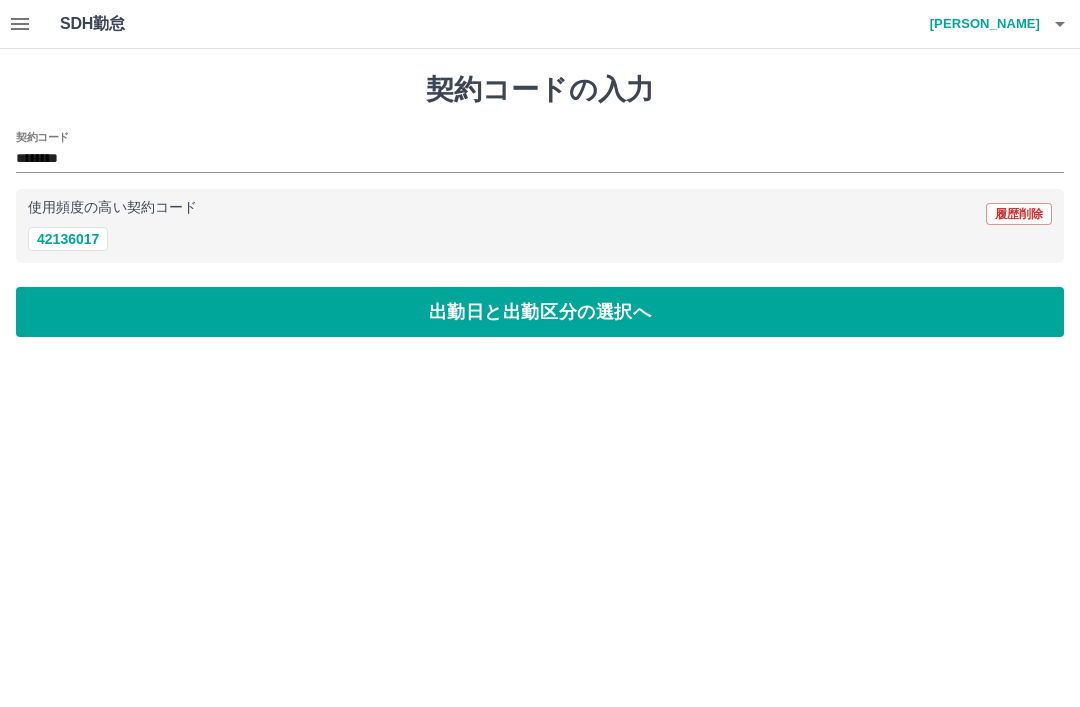 click on "出勤日と出勤区分の選択へ" at bounding box center (540, 312) 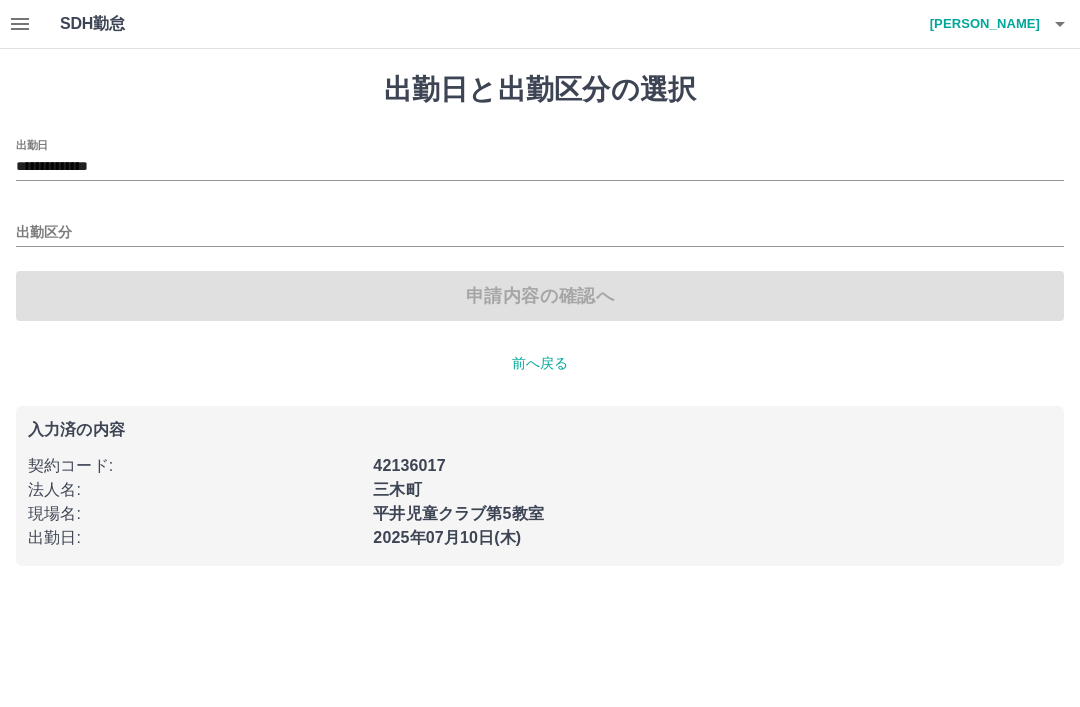 click on "**********" at bounding box center [540, 167] 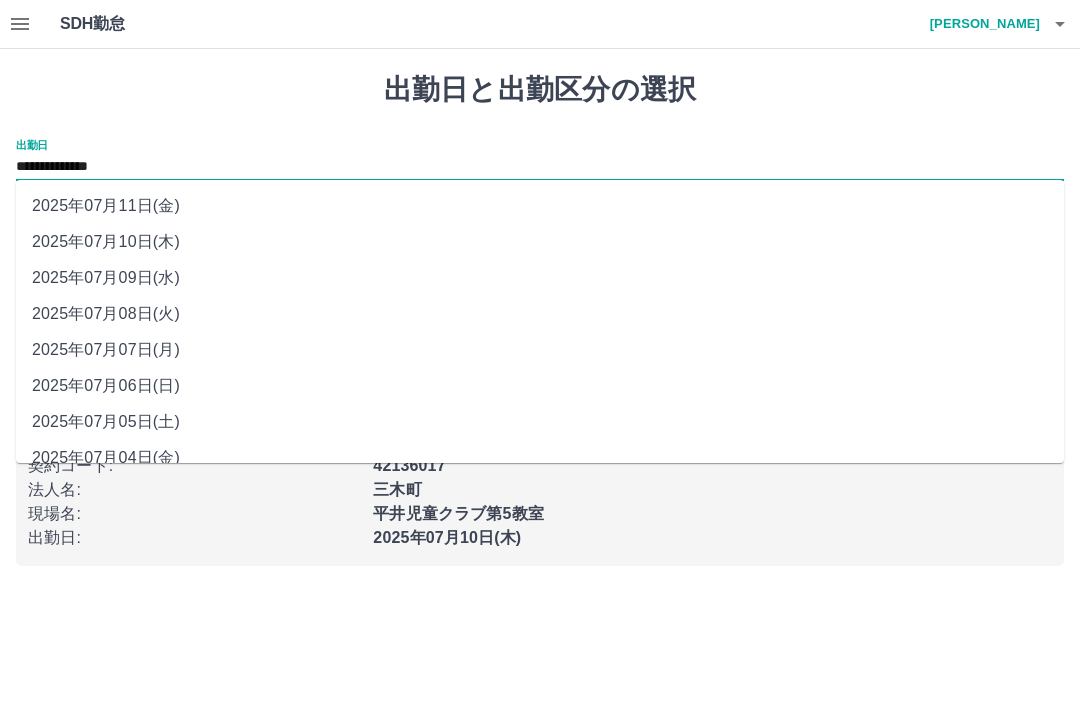 click on "2025年07月08日(火)" at bounding box center (540, 314) 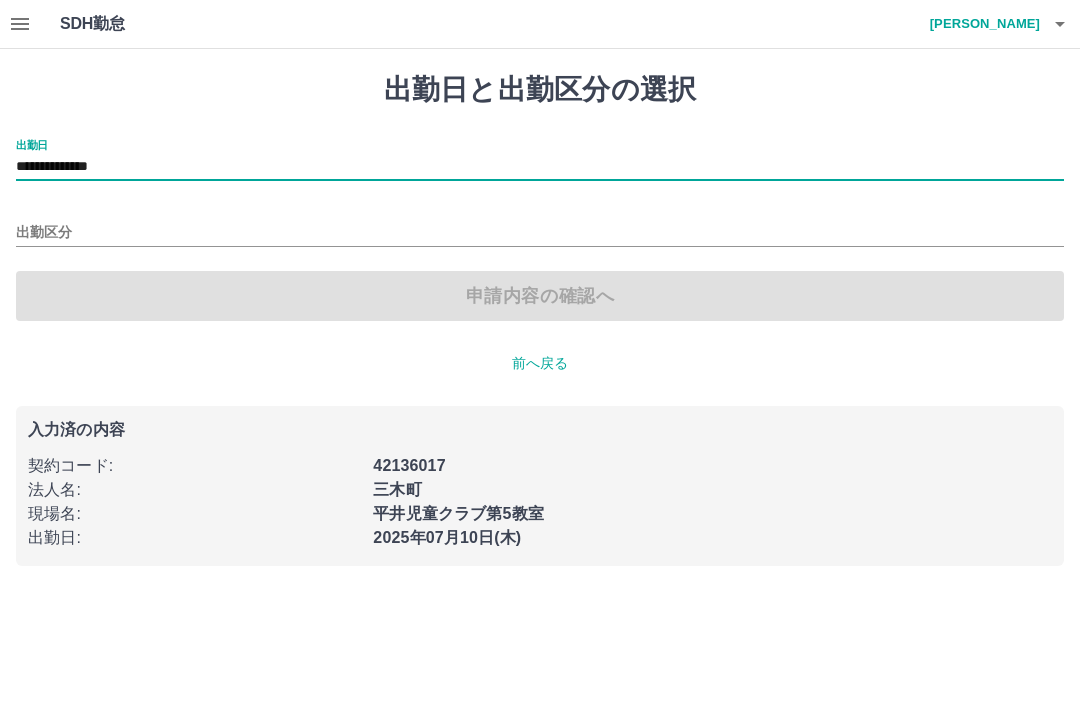 click on "出勤区分" at bounding box center (540, 233) 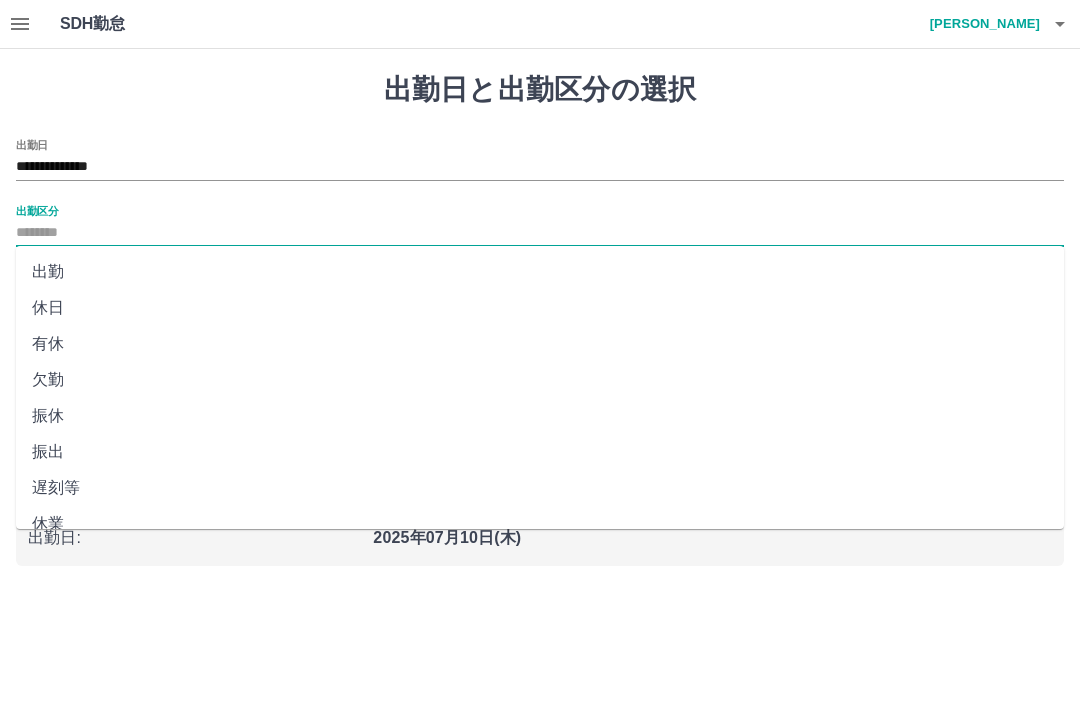 click on "出勤" at bounding box center [540, 272] 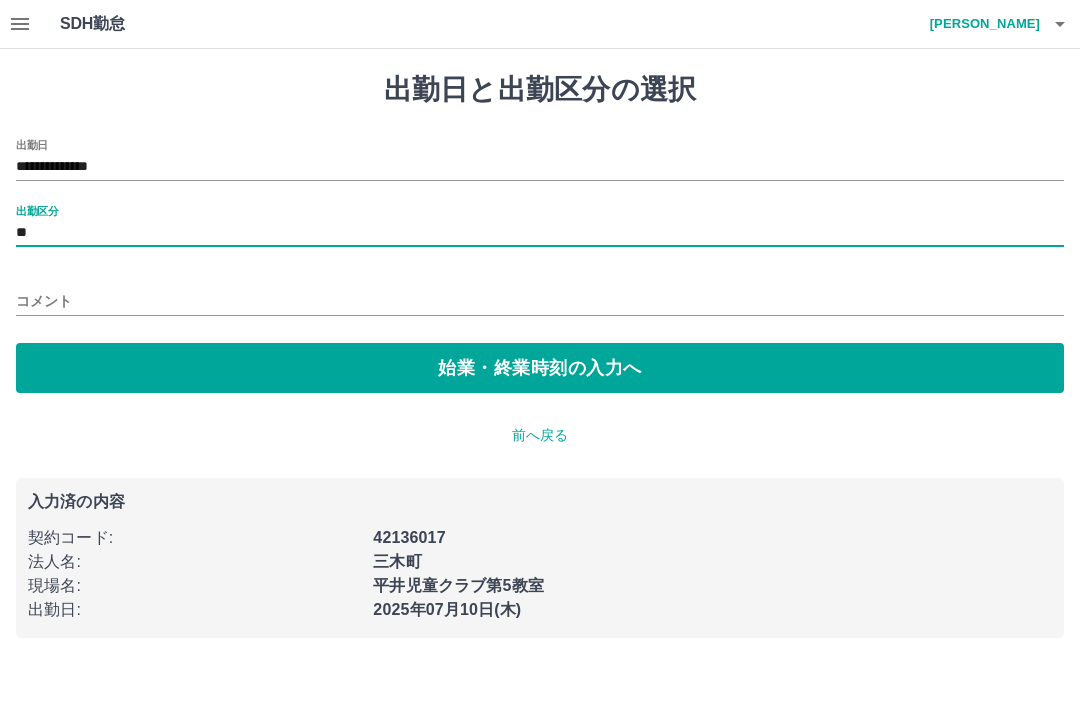 click on "コメント" at bounding box center (540, 295) 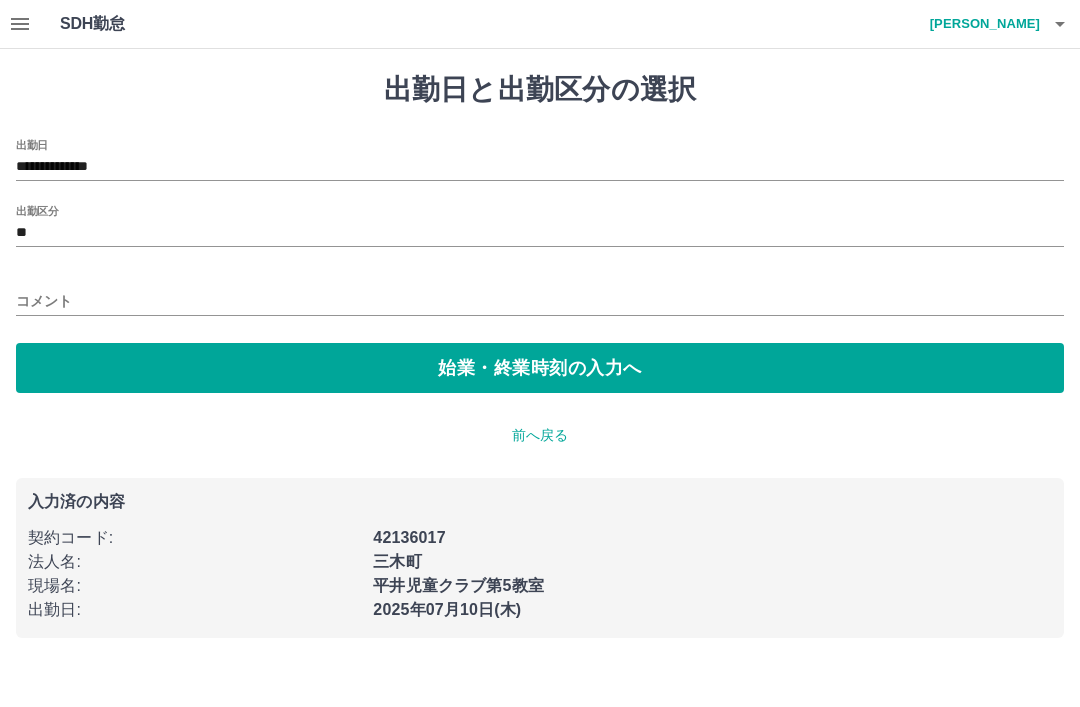 click on "コメント" at bounding box center (540, 301) 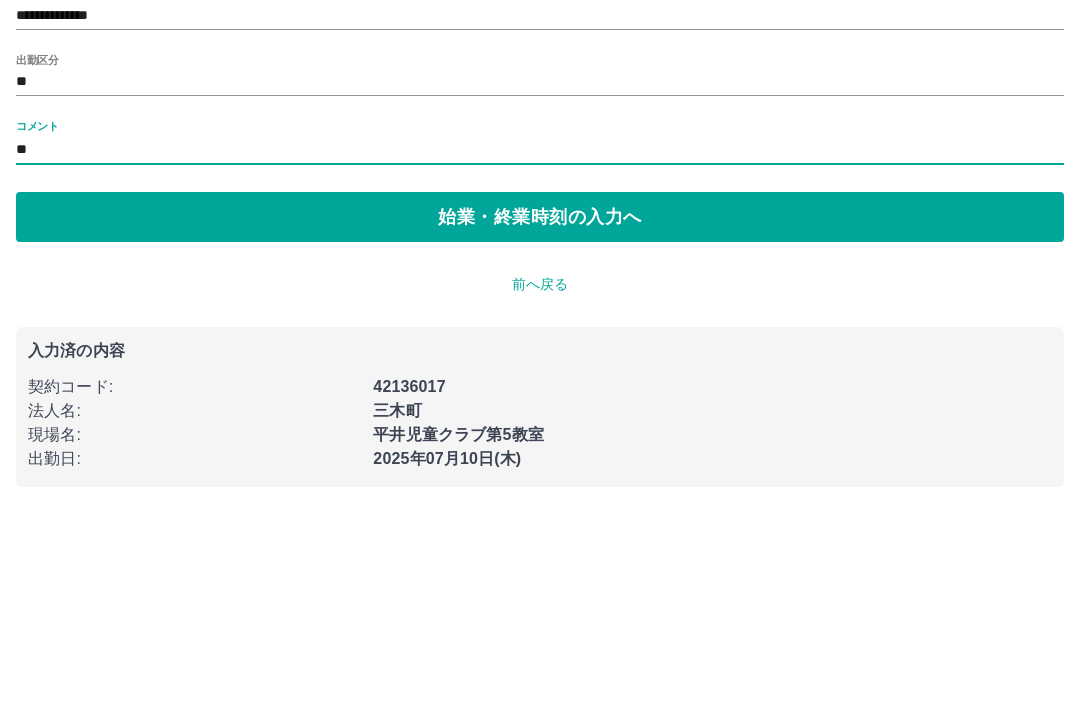type on "*" 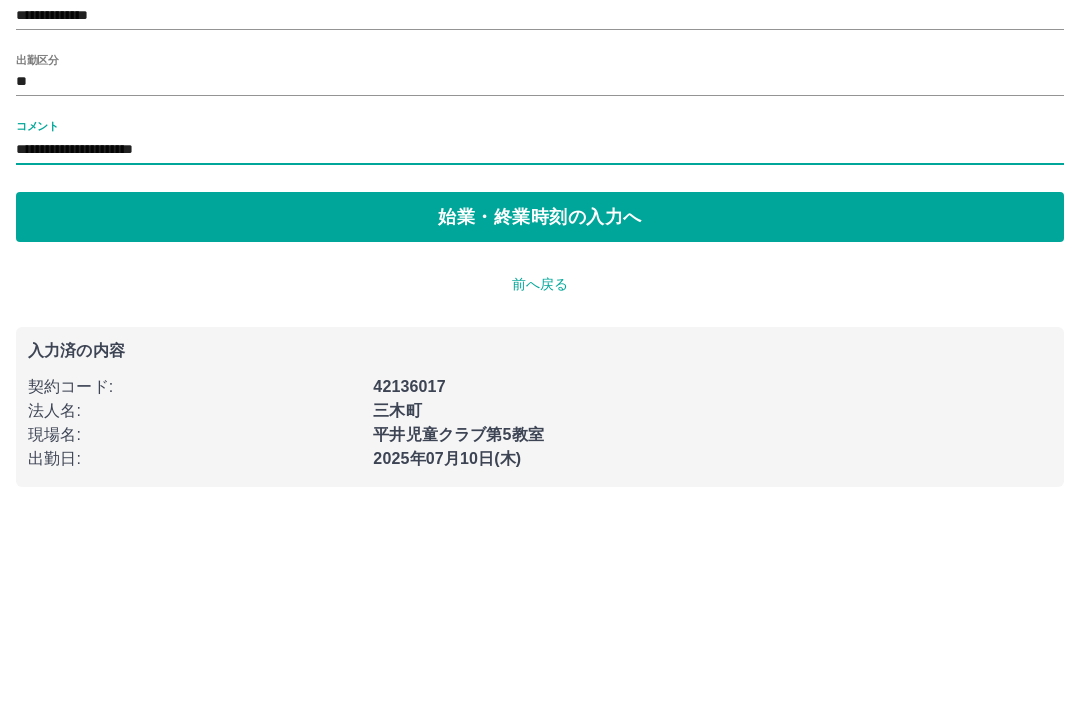 type on "**********" 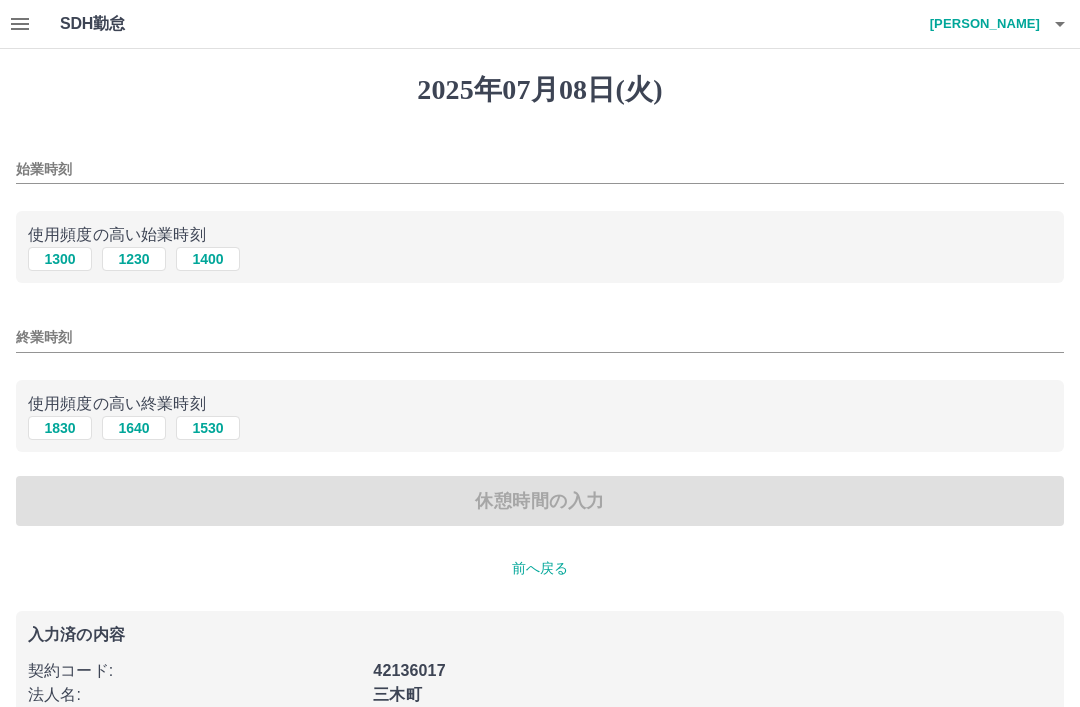 click on "始業時刻" at bounding box center (540, 163) 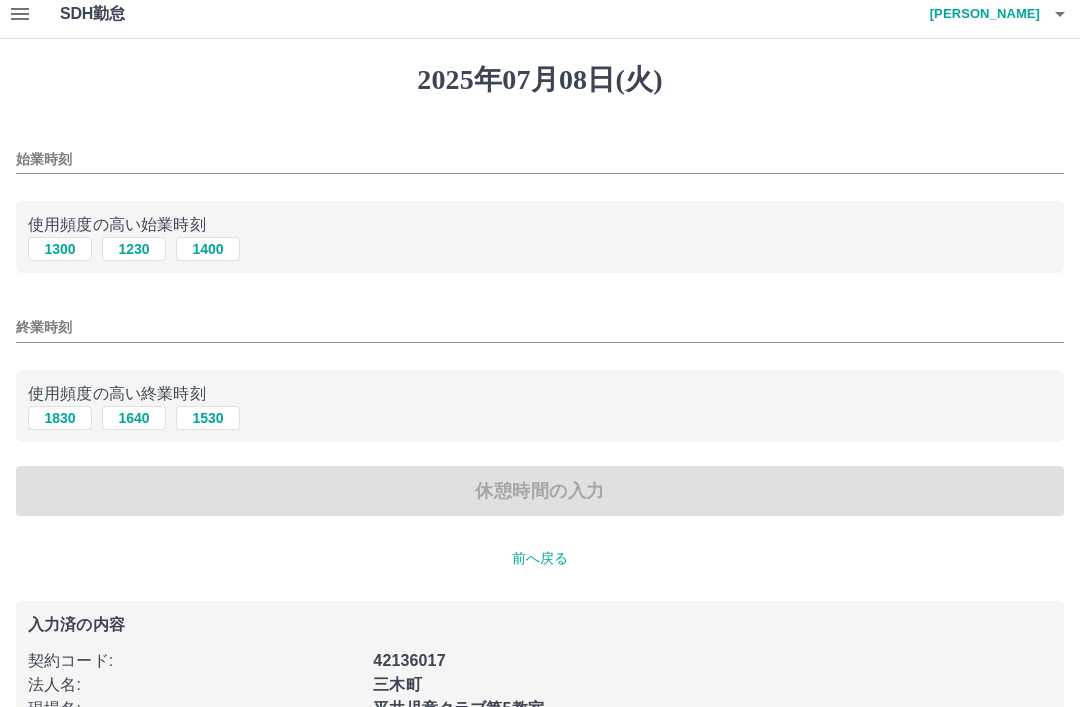 click on "始業時刻" at bounding box center (540, 160) 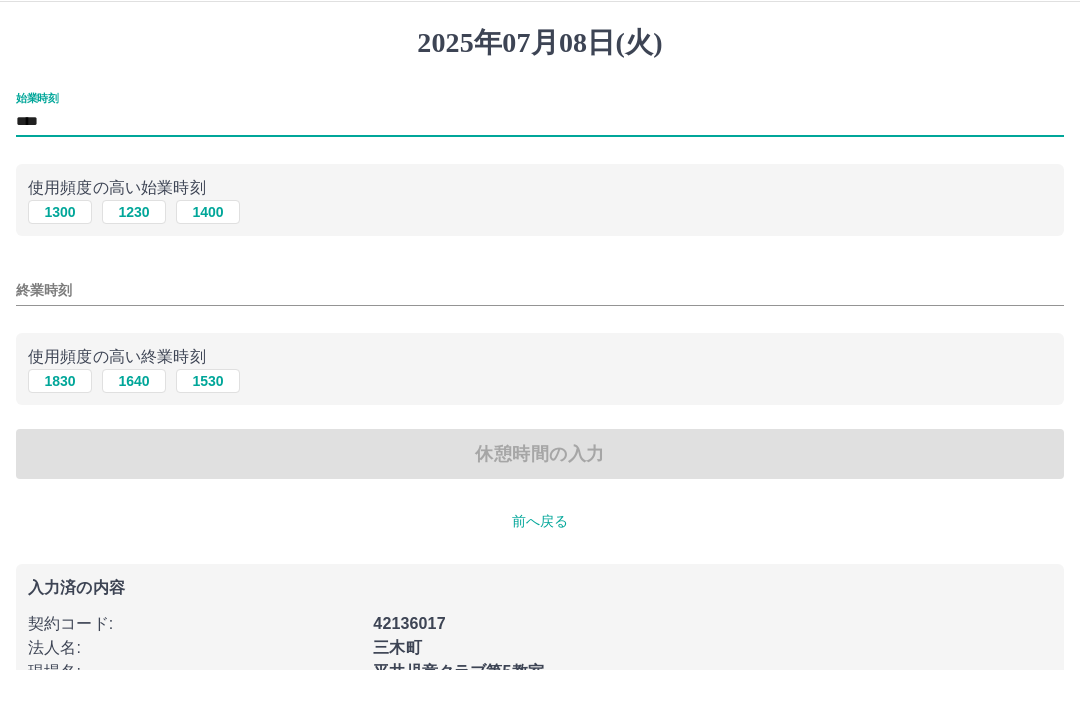 type on "****" 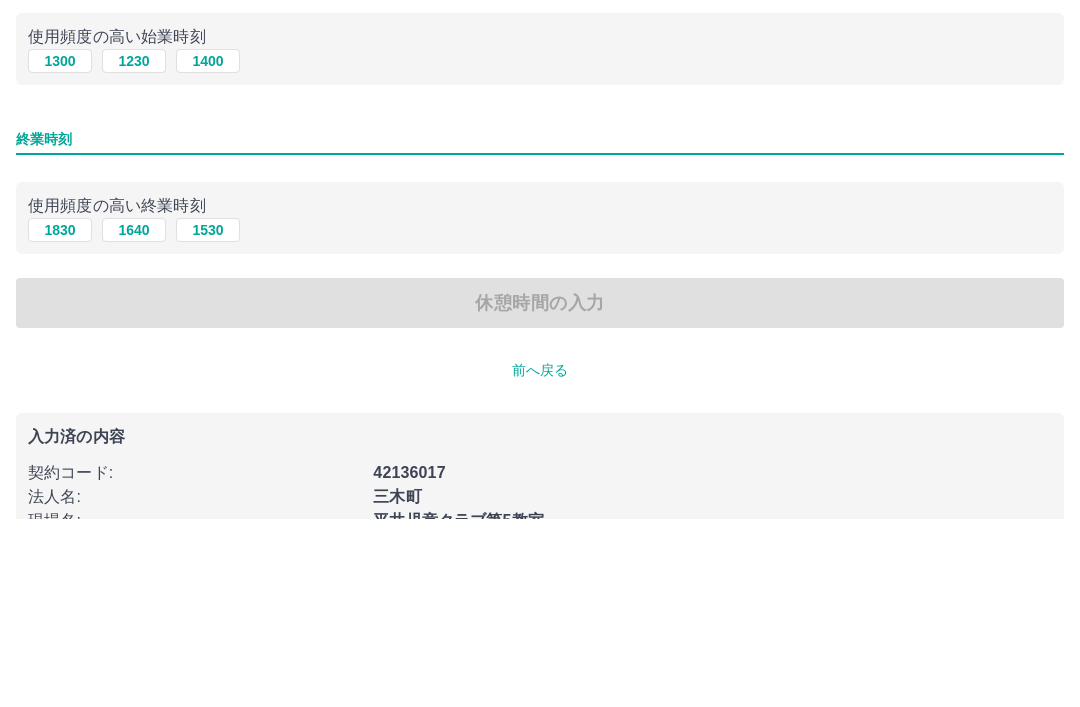 click on "1830" at bounding box center (60, 419) 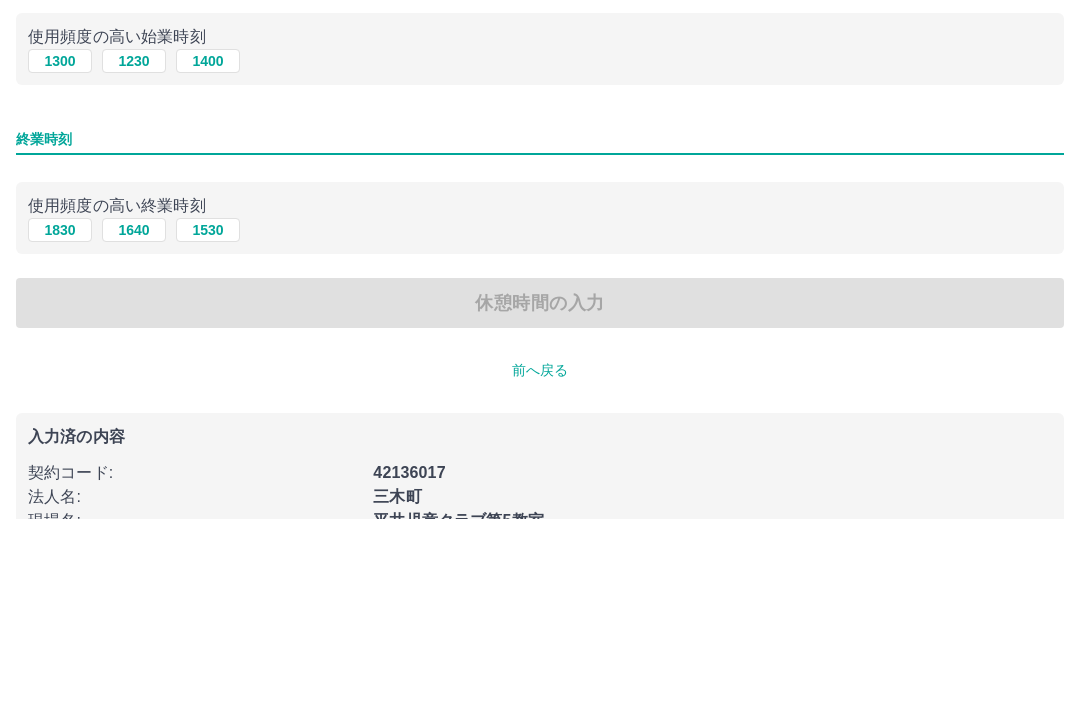 type on "****" 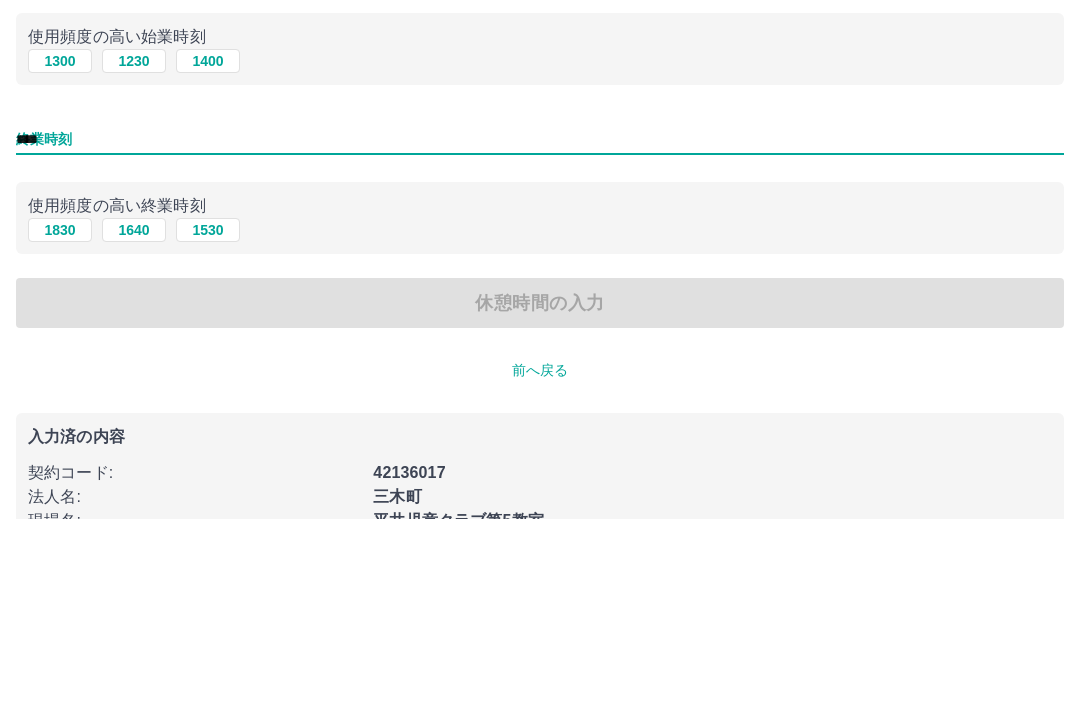 scroll, scrollTop: 74, scrollLeft: 0, axis: vertical 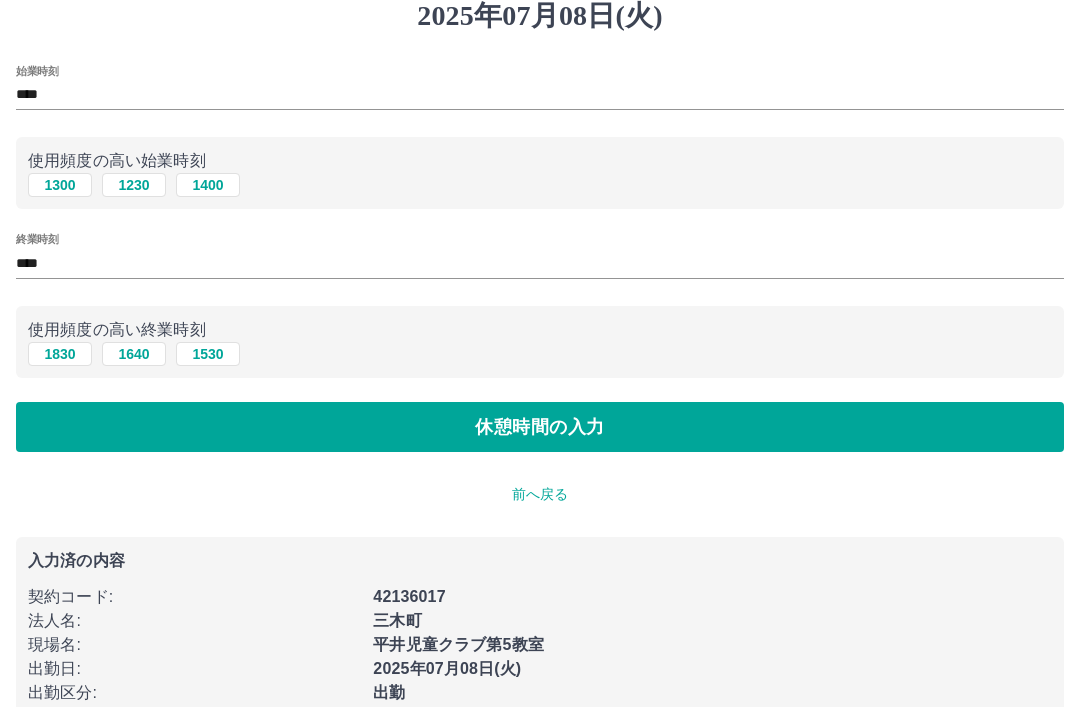 click on "休憩時間の入力" at bounding box center (540, 427) 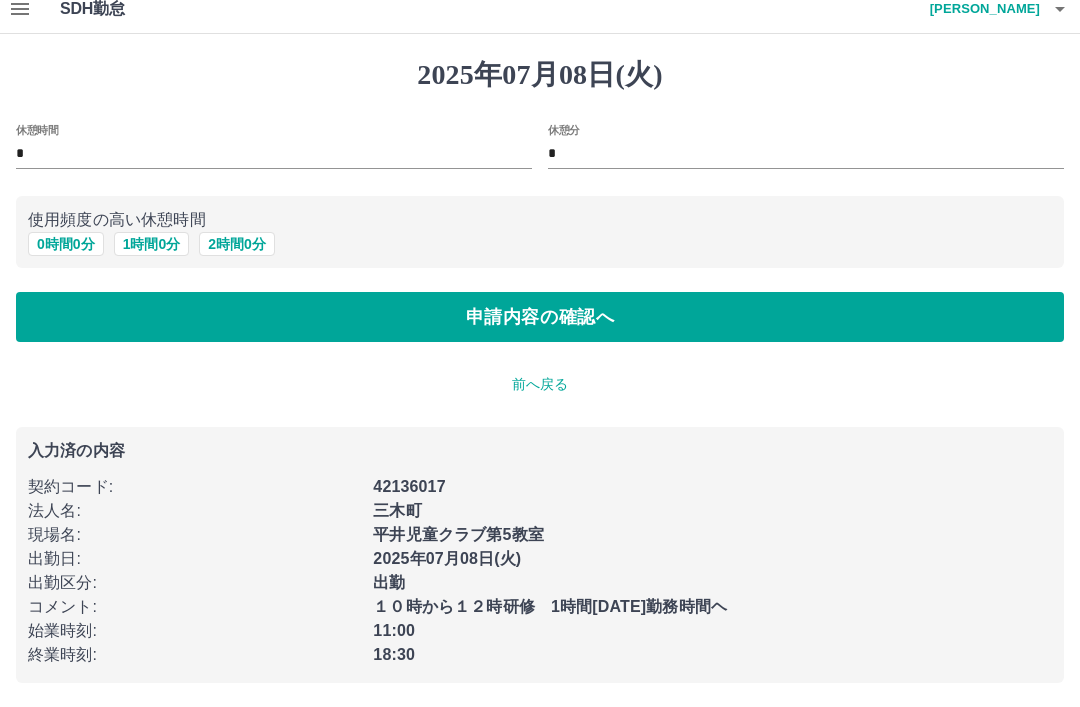 scroll, scrollTop: 0, scrollLeft: 0, axis: both 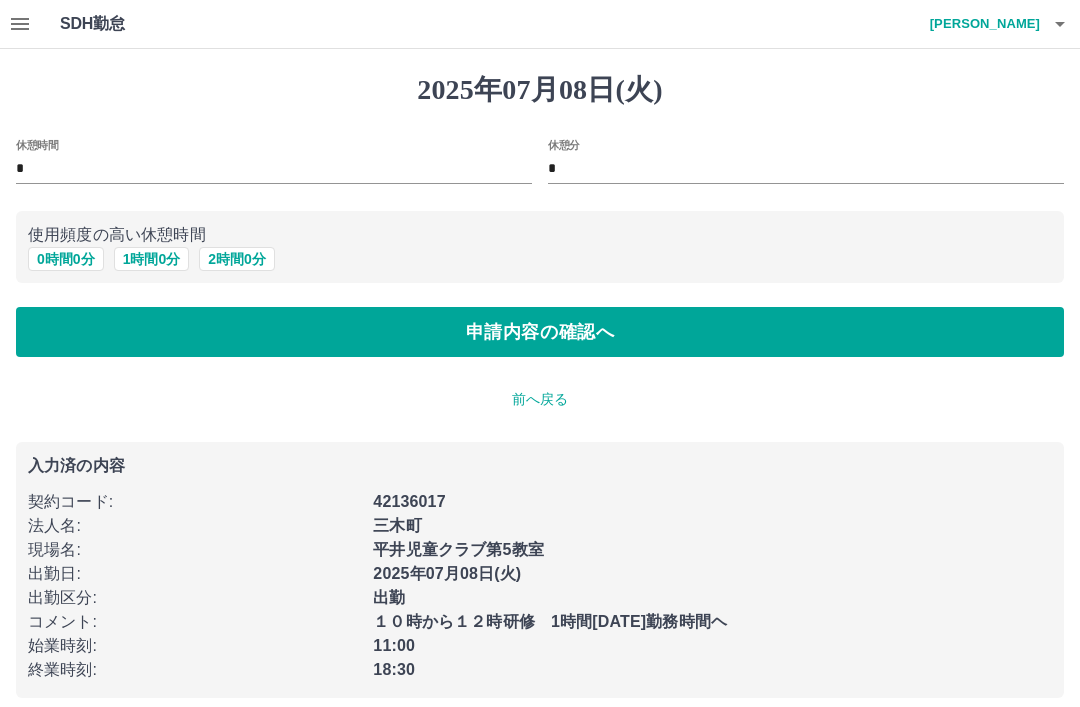 click on "申請内容の確認へ" at bounding box center [540, 332] 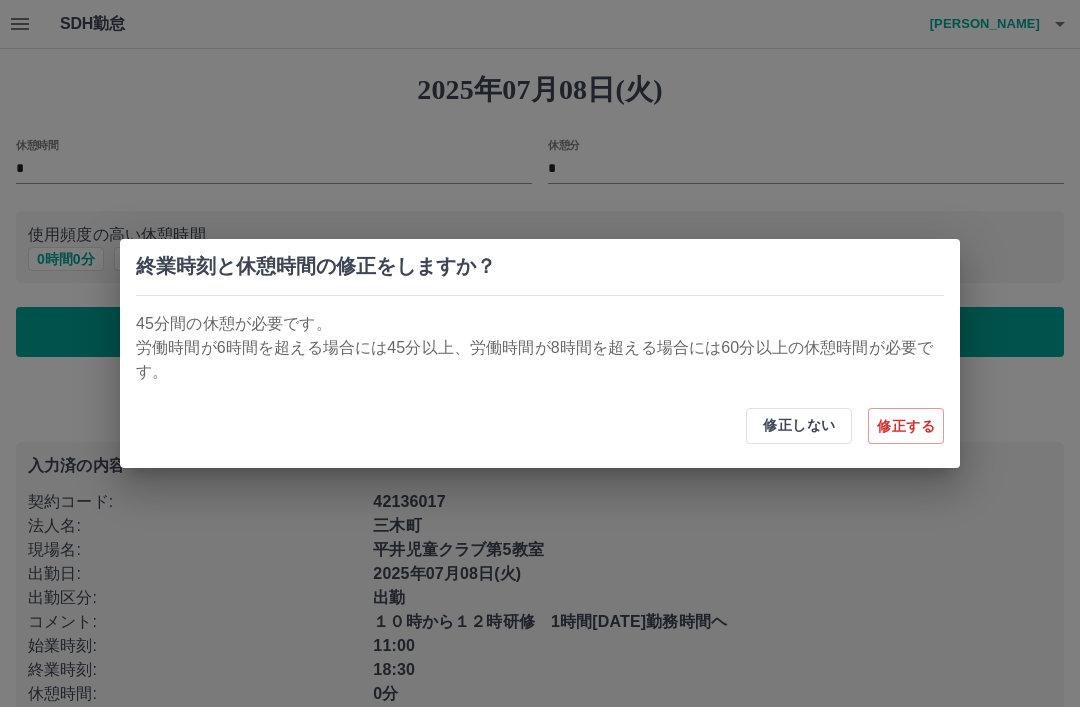 click on "修正する" at bounding box center [906, 426] 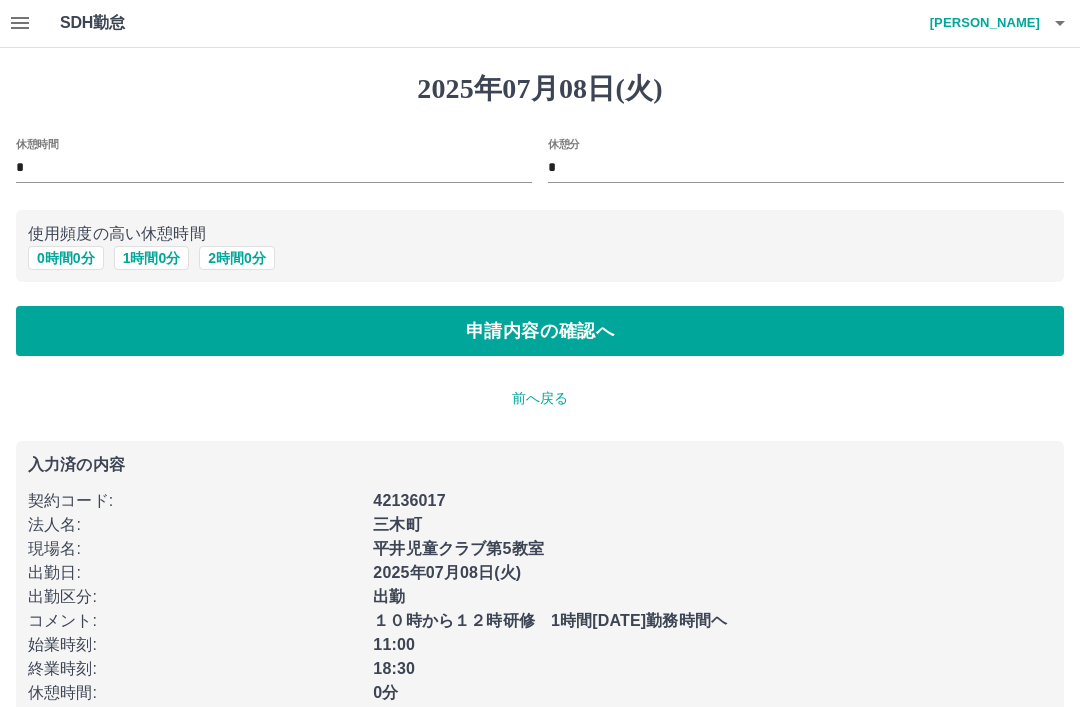 scroll, scrollTop: 0, scrollLeft: 0, axis: both 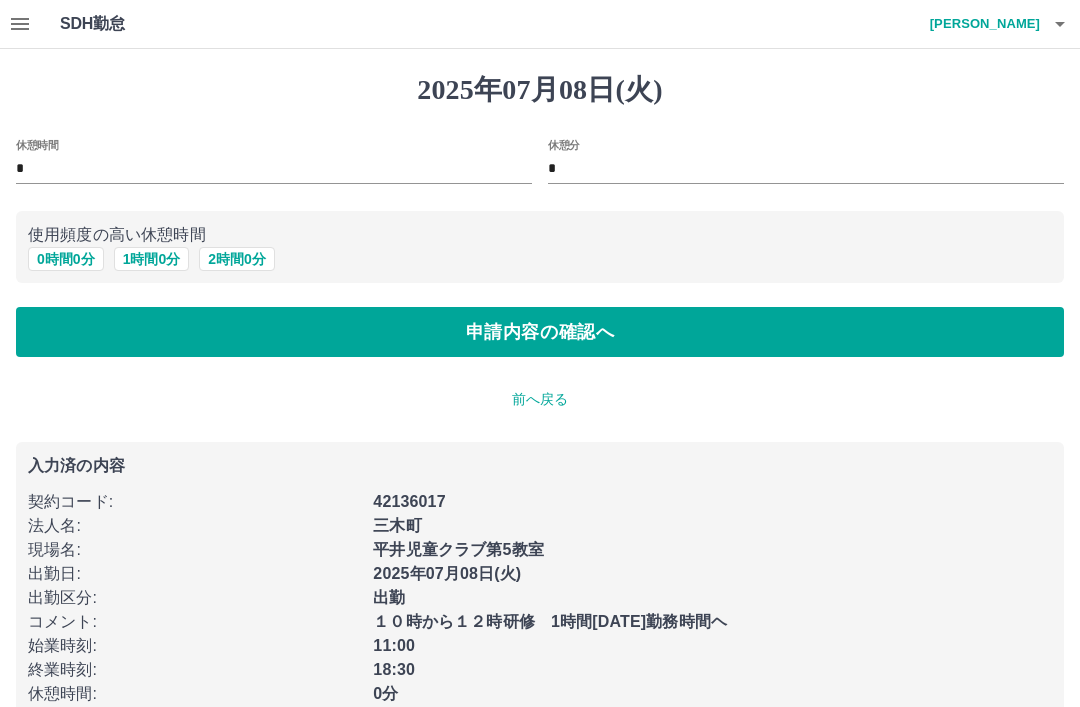click on "1 時間 0 分" at bounding box center [152, 259] 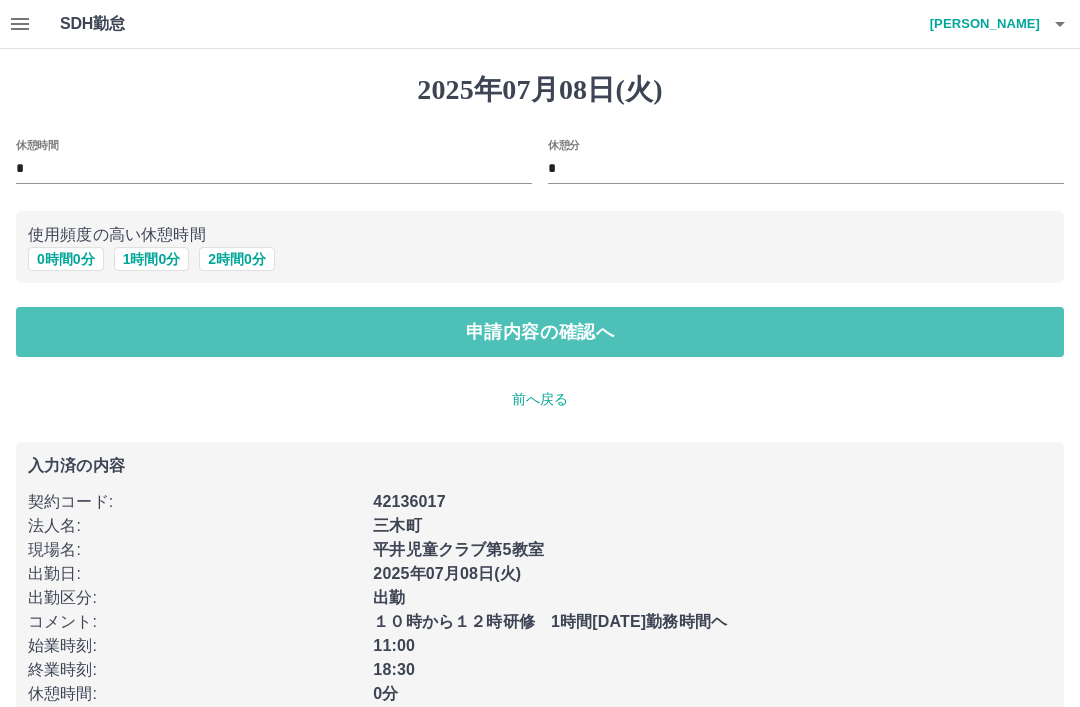 click on "申請内容の確認へ" at bounding box center [540, 332] 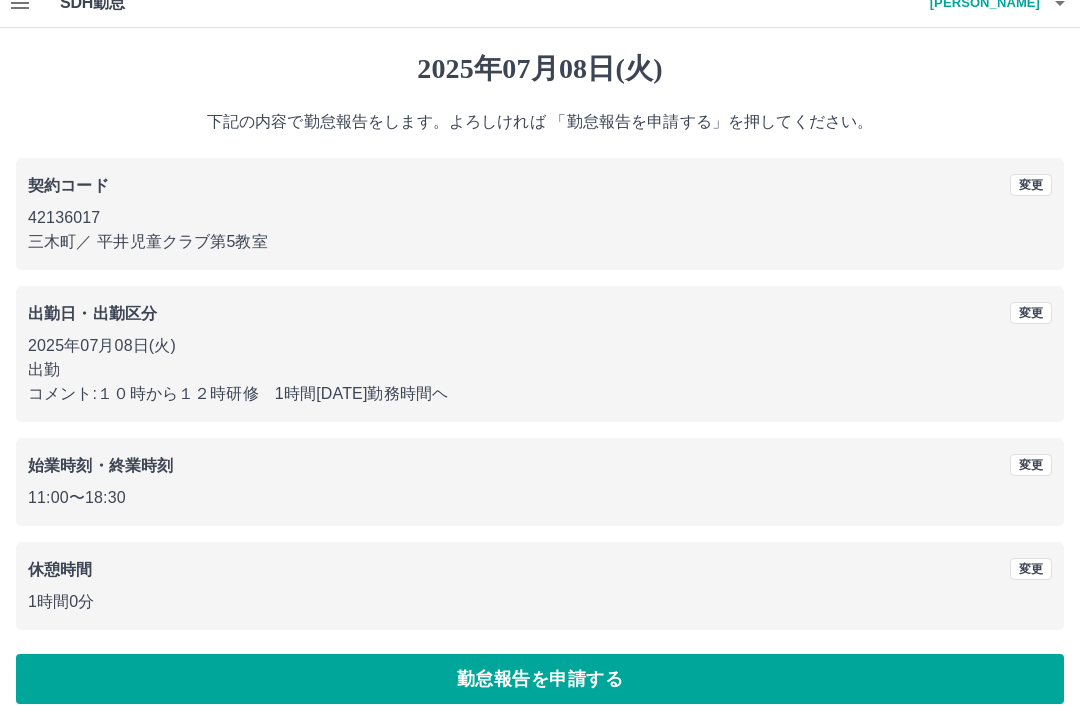 scroll, scrollTop: 41, scrollLeft: 0, axis: vertical 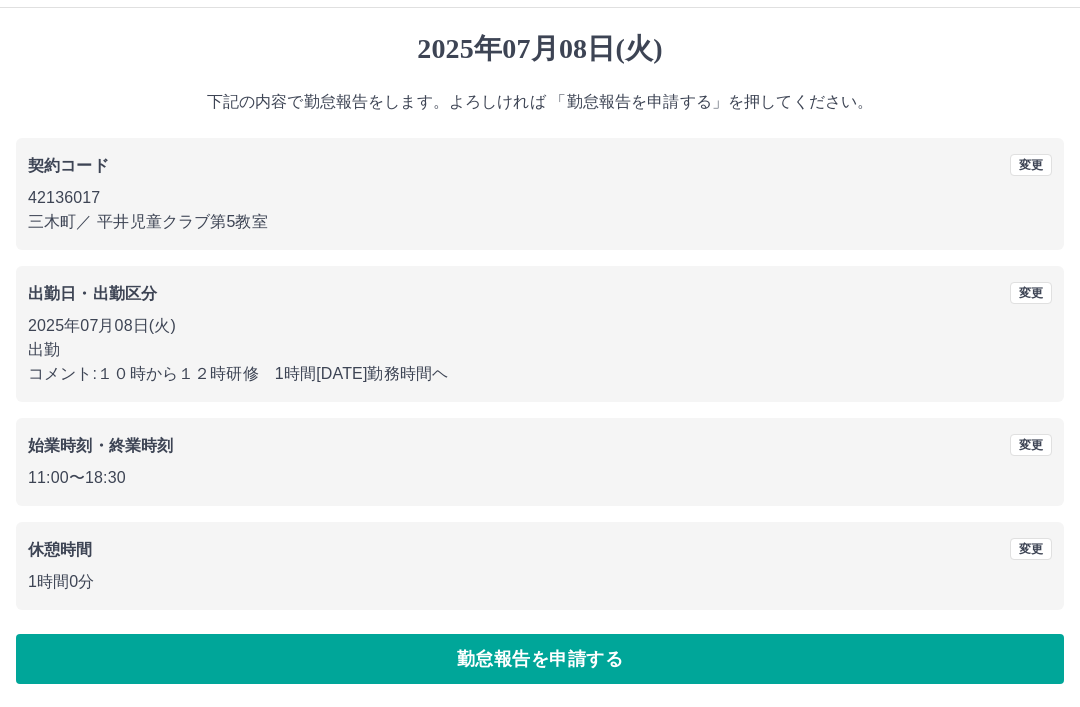 click on "勤怠報告を申請する" at bounding box center [540, 659] 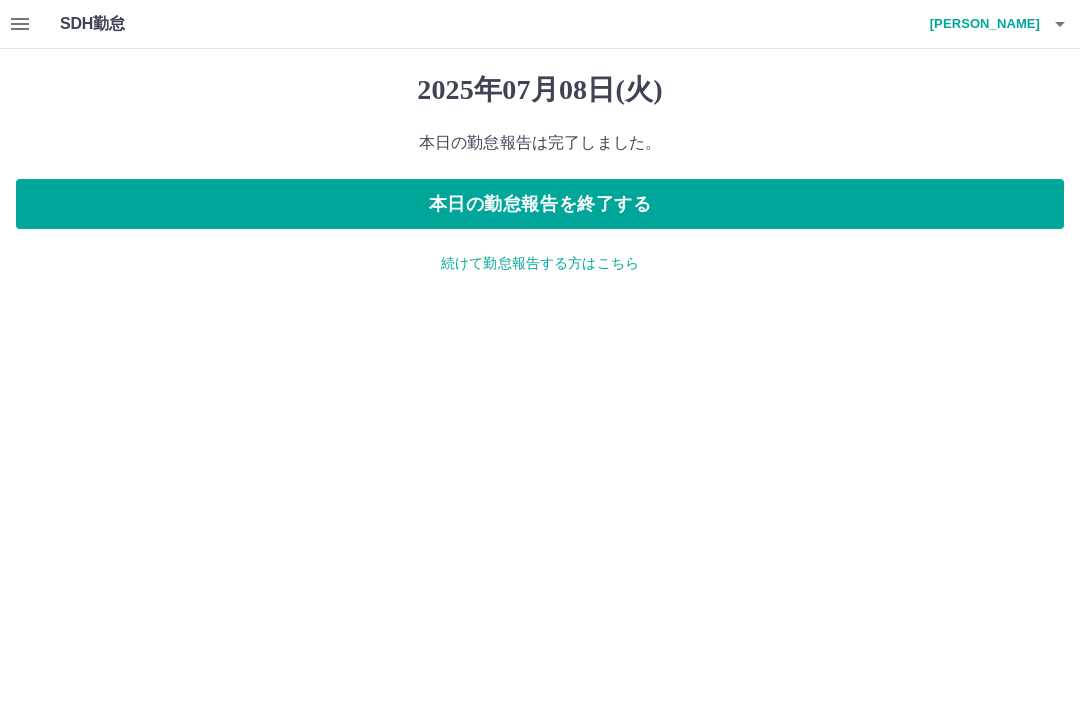 click at bounding box center (1060, 24) 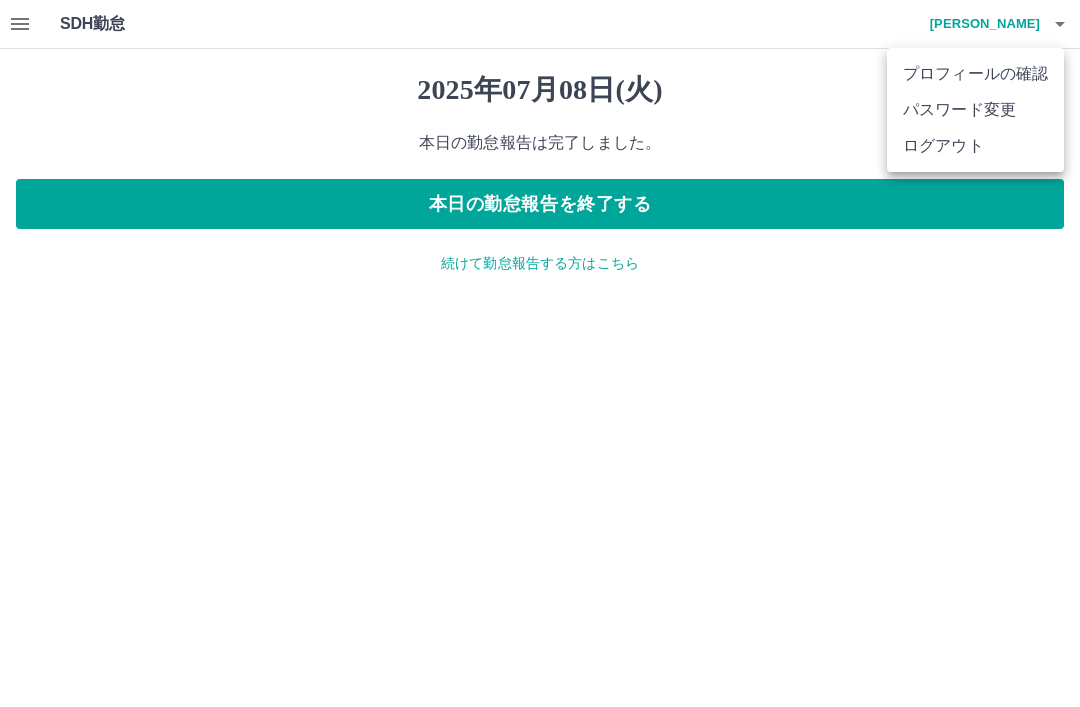 click on "ログアウト" at bounding box center (975, 146) 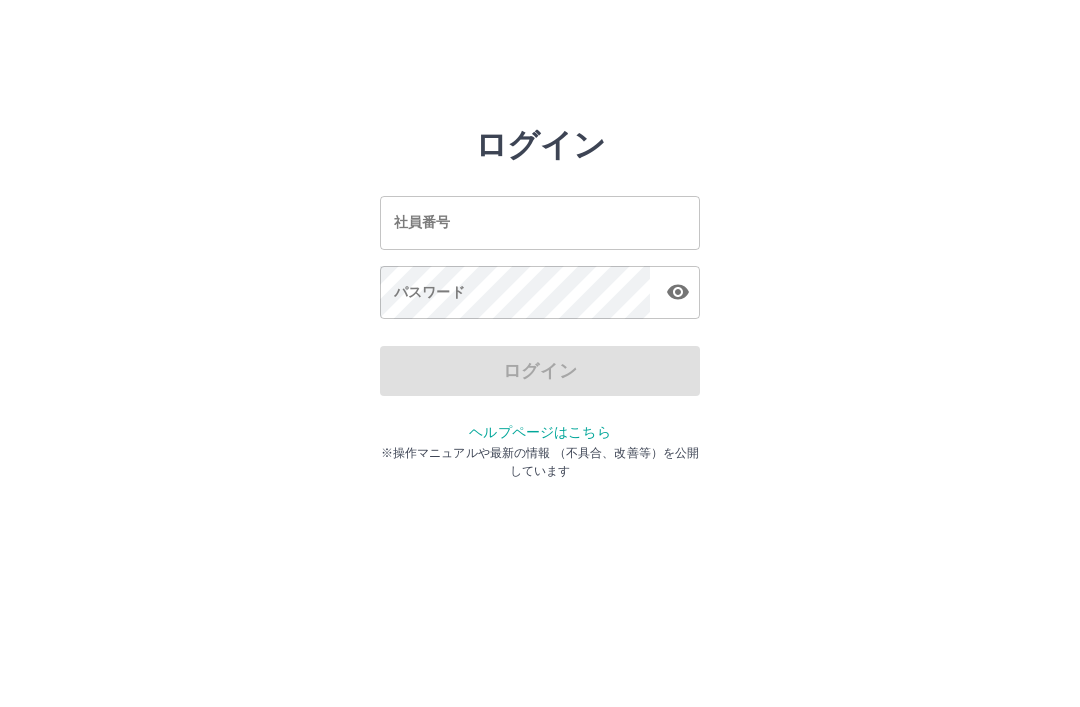 scroll, scrollTop: 0, scrollLeft: 0, axis: both 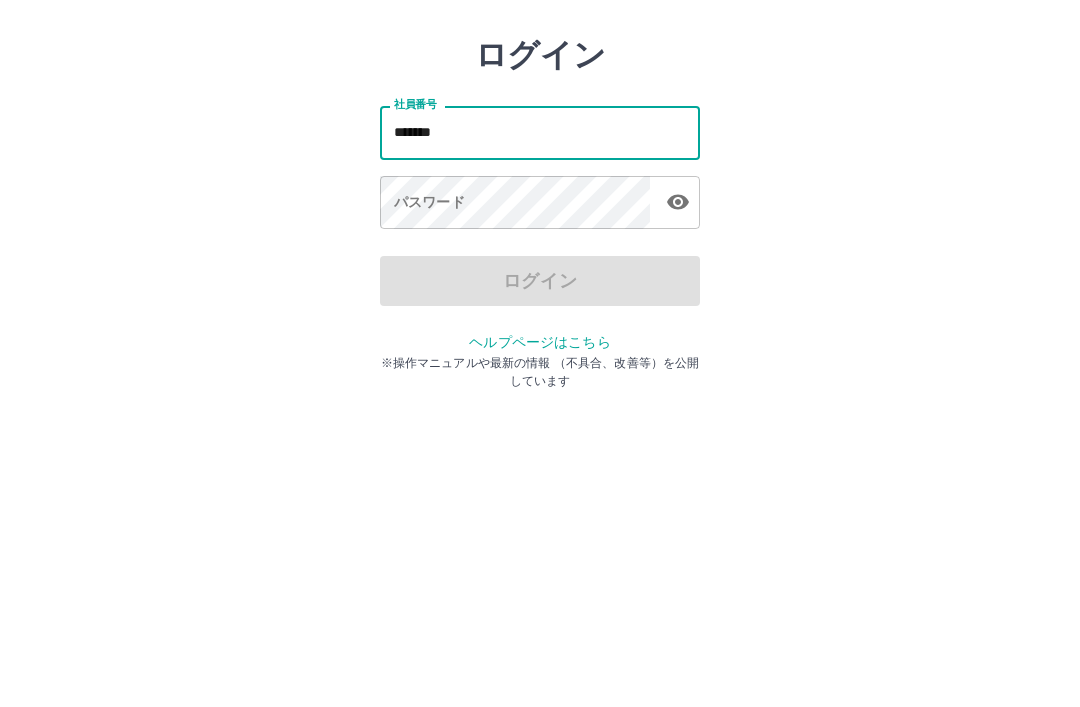 click on "パスワード パスワード" at bounding box center (540, 294) 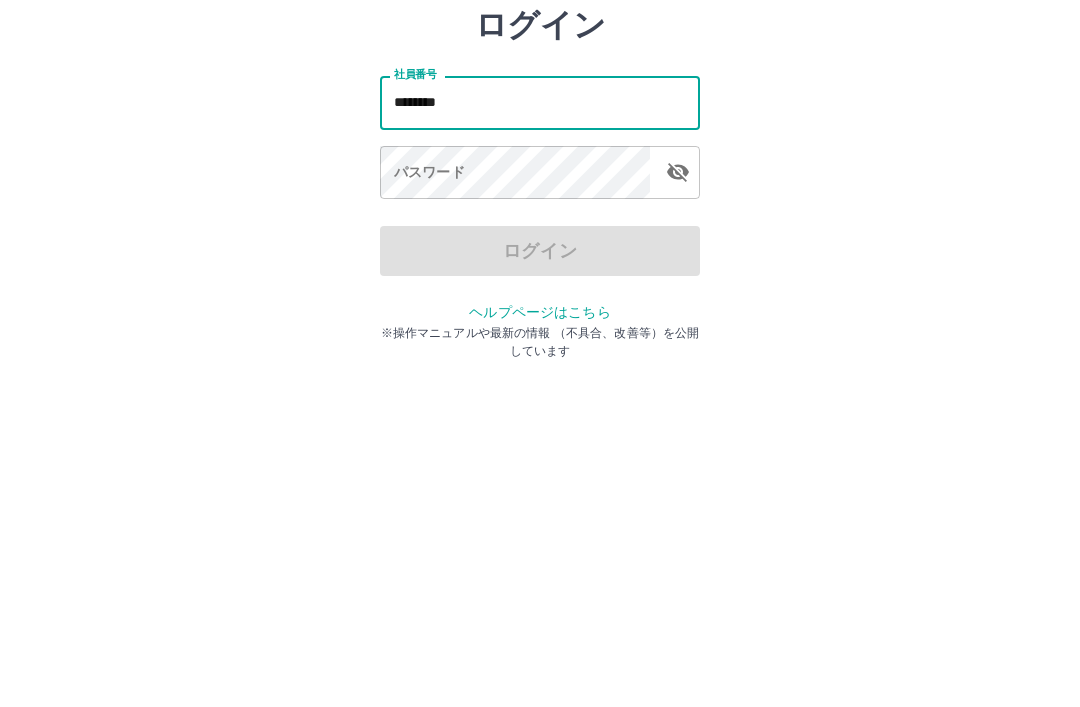 type on "*******" 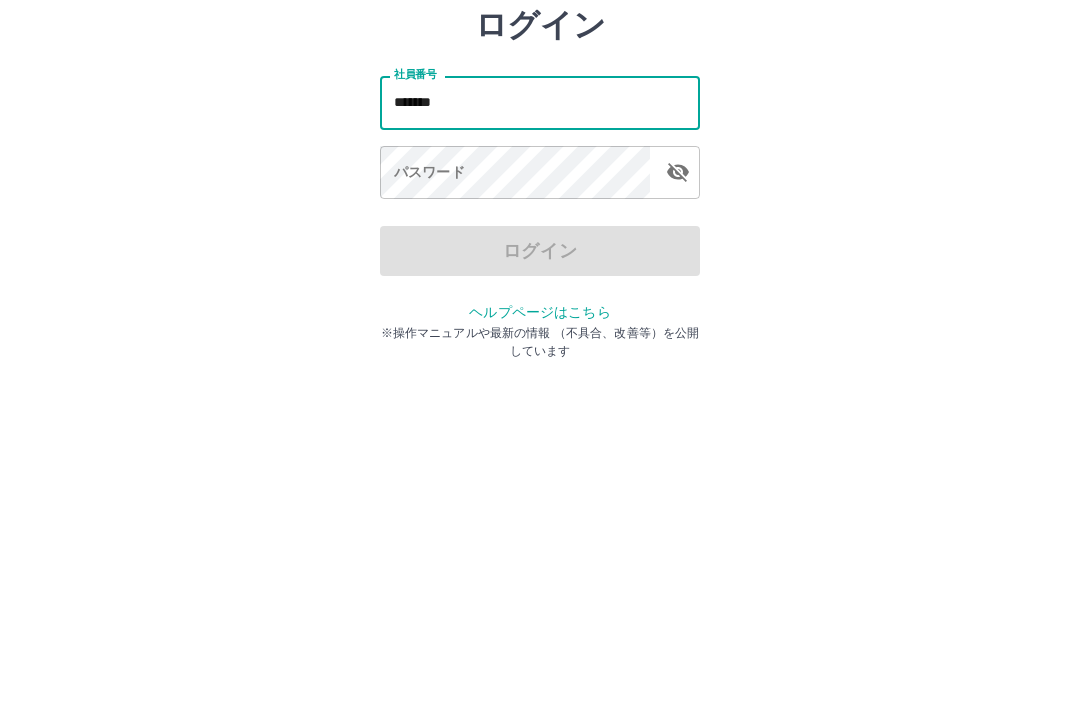 click on "パスワード パスワード" at bounding box center [540, 294] 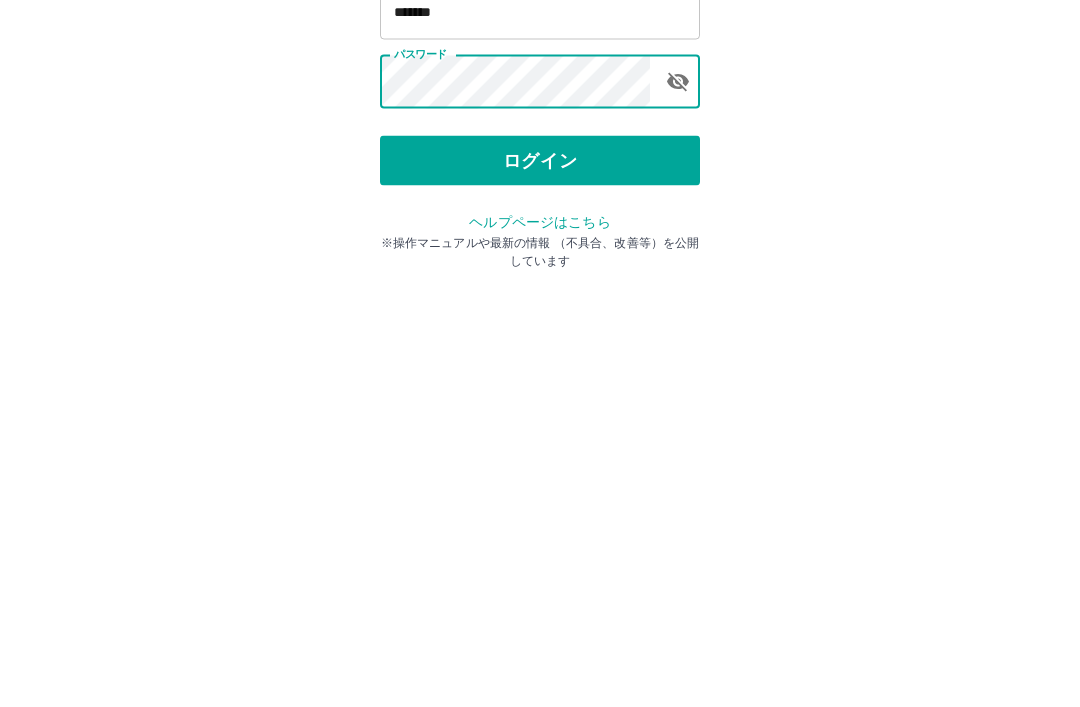 click on "ログイン" at bounding box center [540, 371] 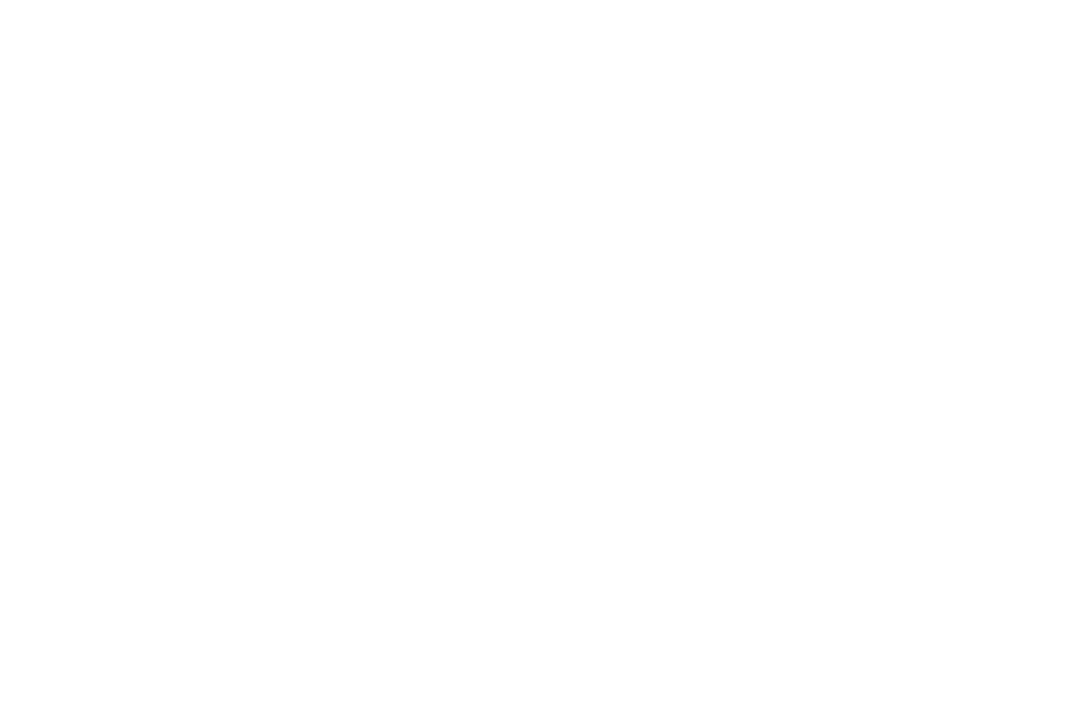 scroll, scrollTop: 0, scrollLeft: 0, axis: both 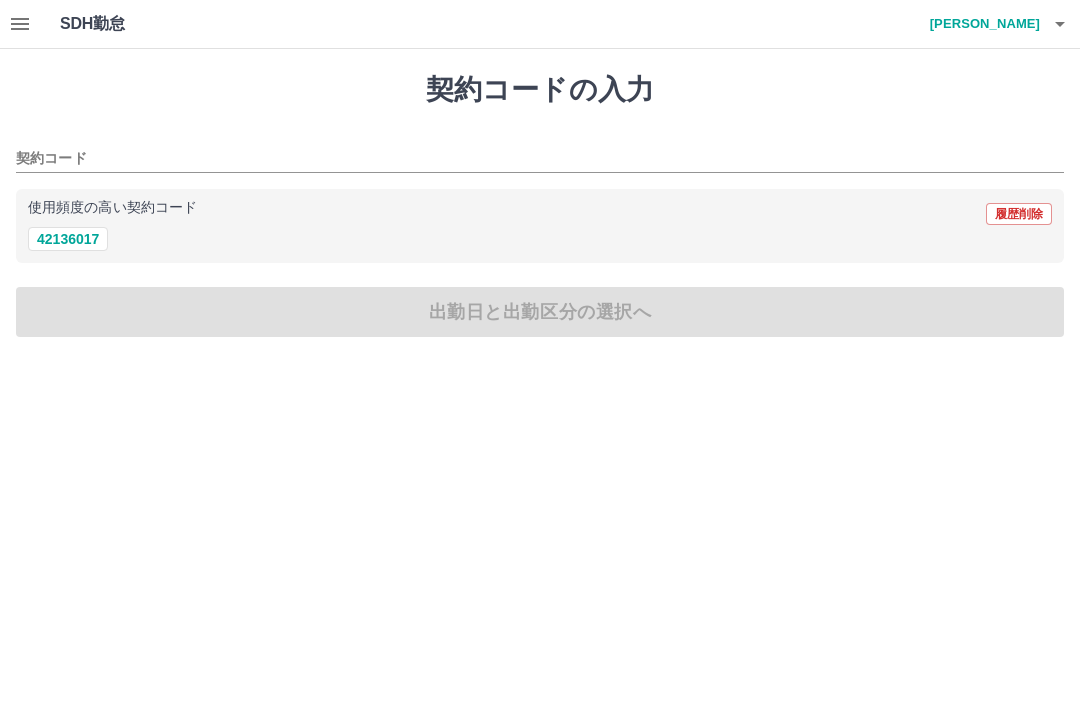 click 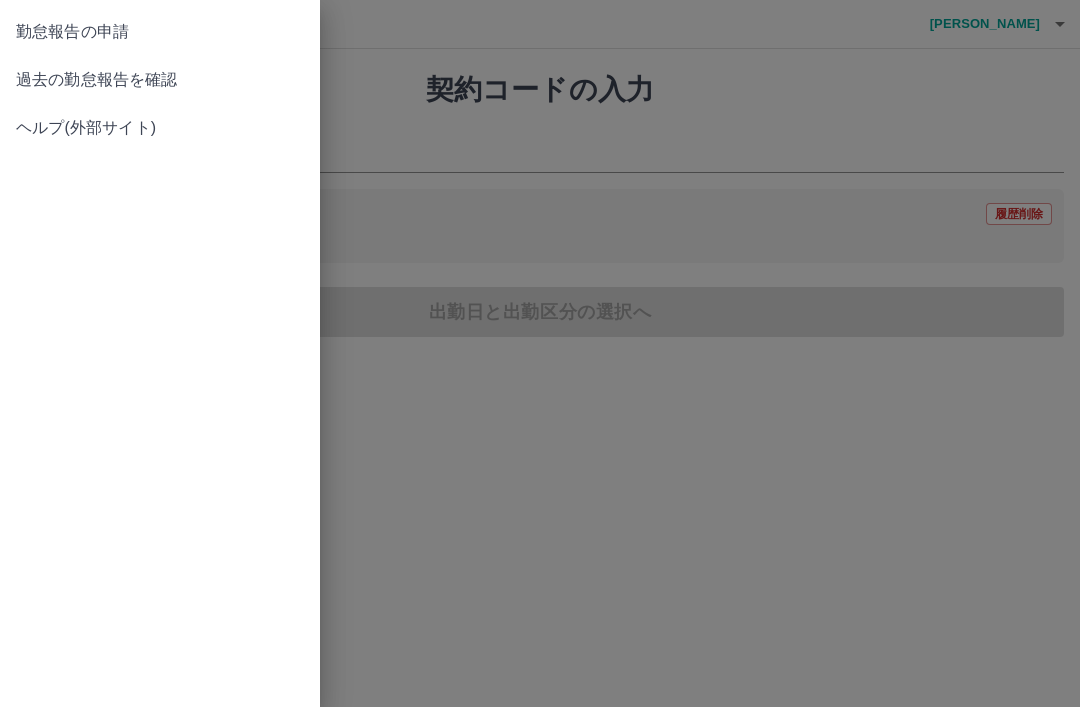 click on "過去の勤怠報告を確認" at bounding box center [160, 80] 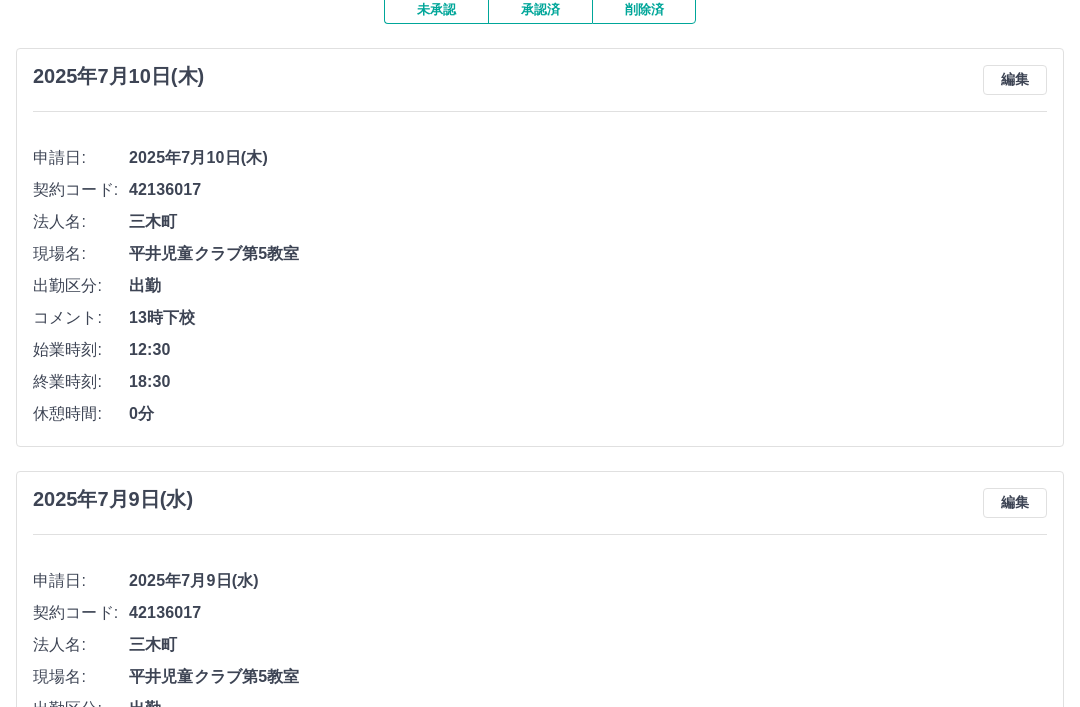scroll, scrollTop: 0, scrollLeft: 0, axis: both 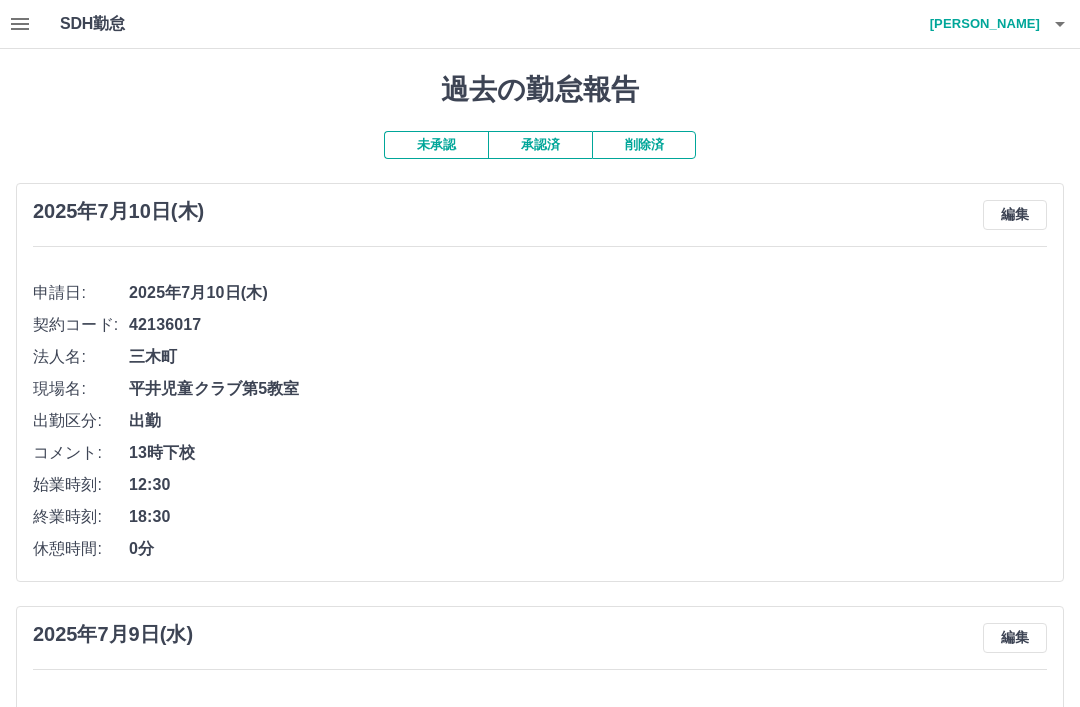click 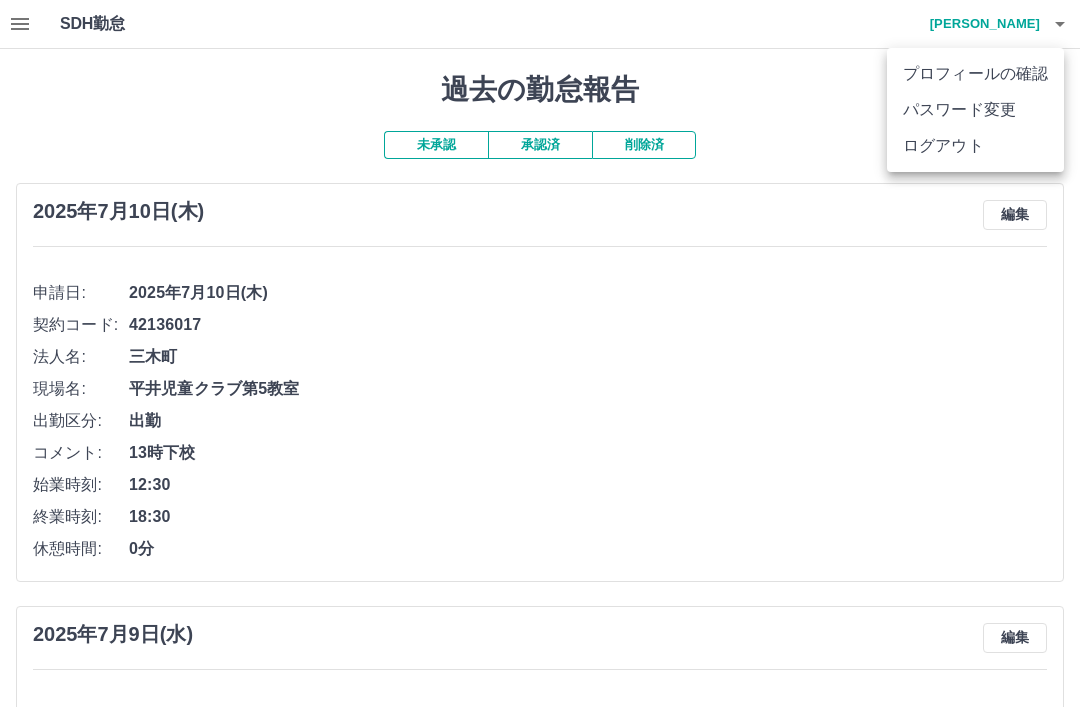 click on "ログアウト" at bounding box center [975, 146] 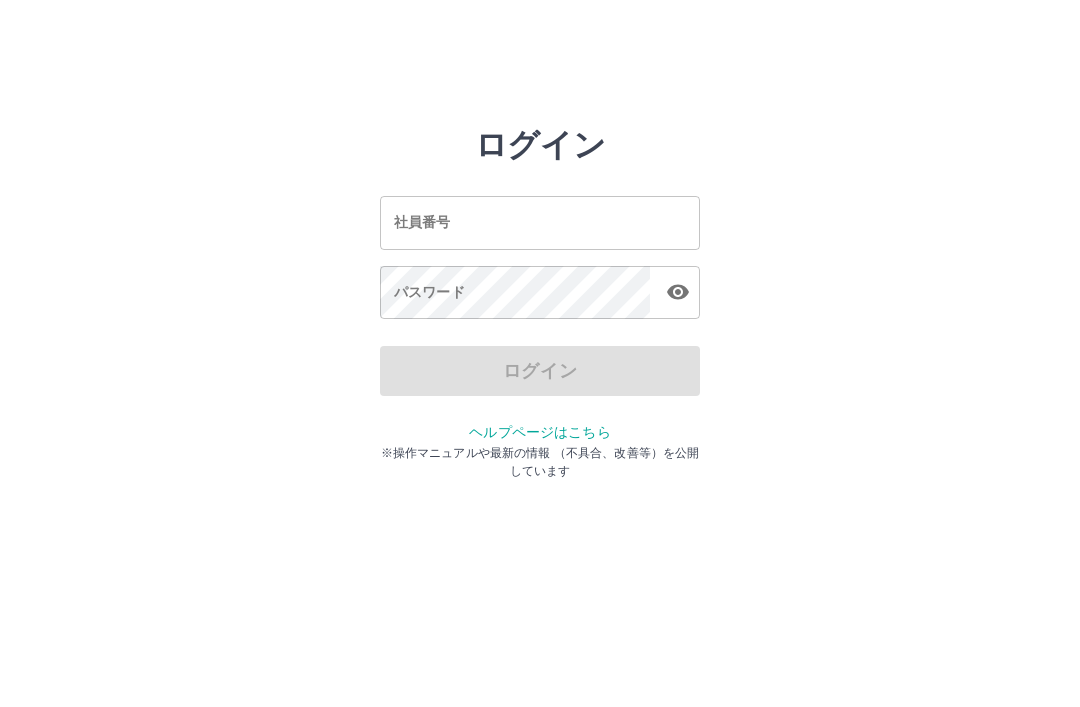 scroll, scrollTop: 0, scrollLeft: 0, axis: both 